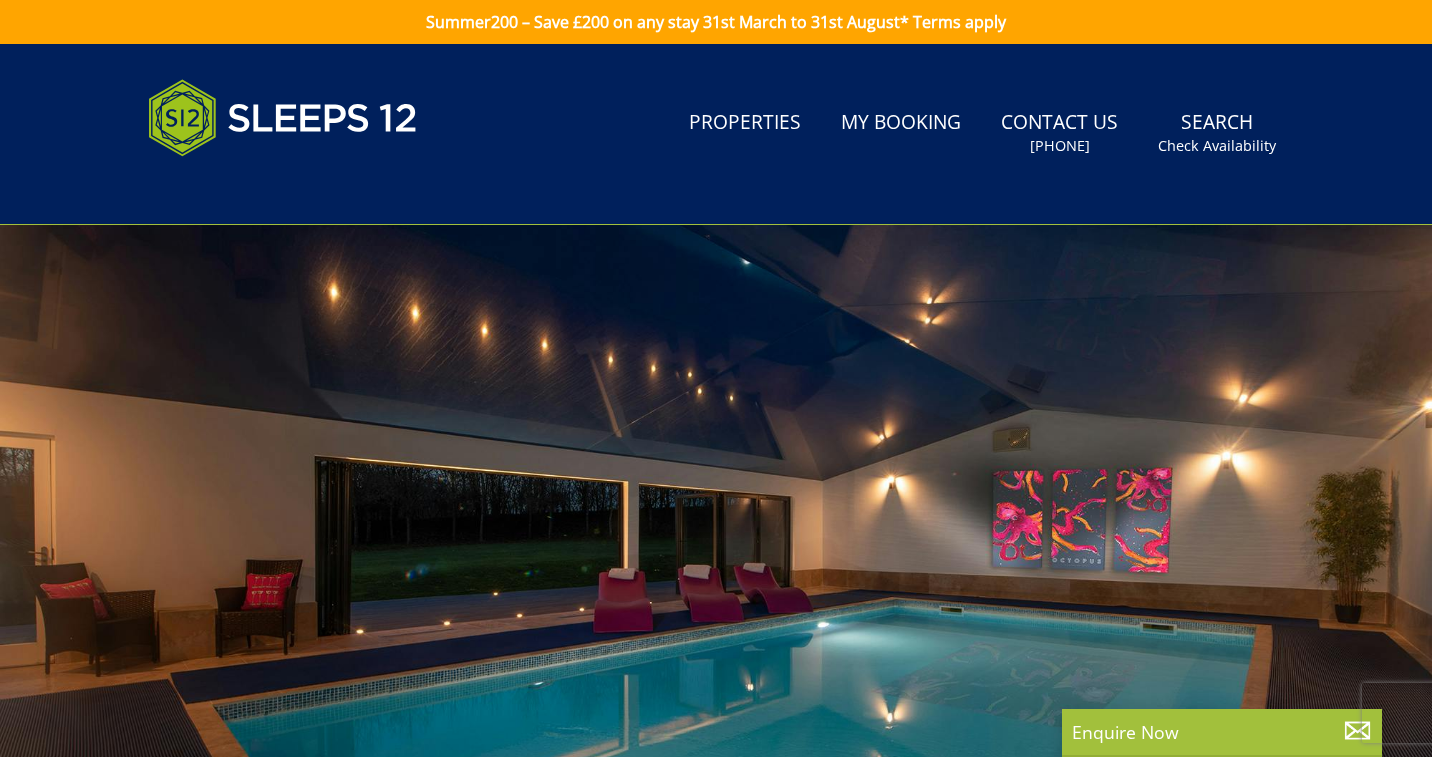 scroll, scrollTop: 0, scrollLeft: 0, axis: both 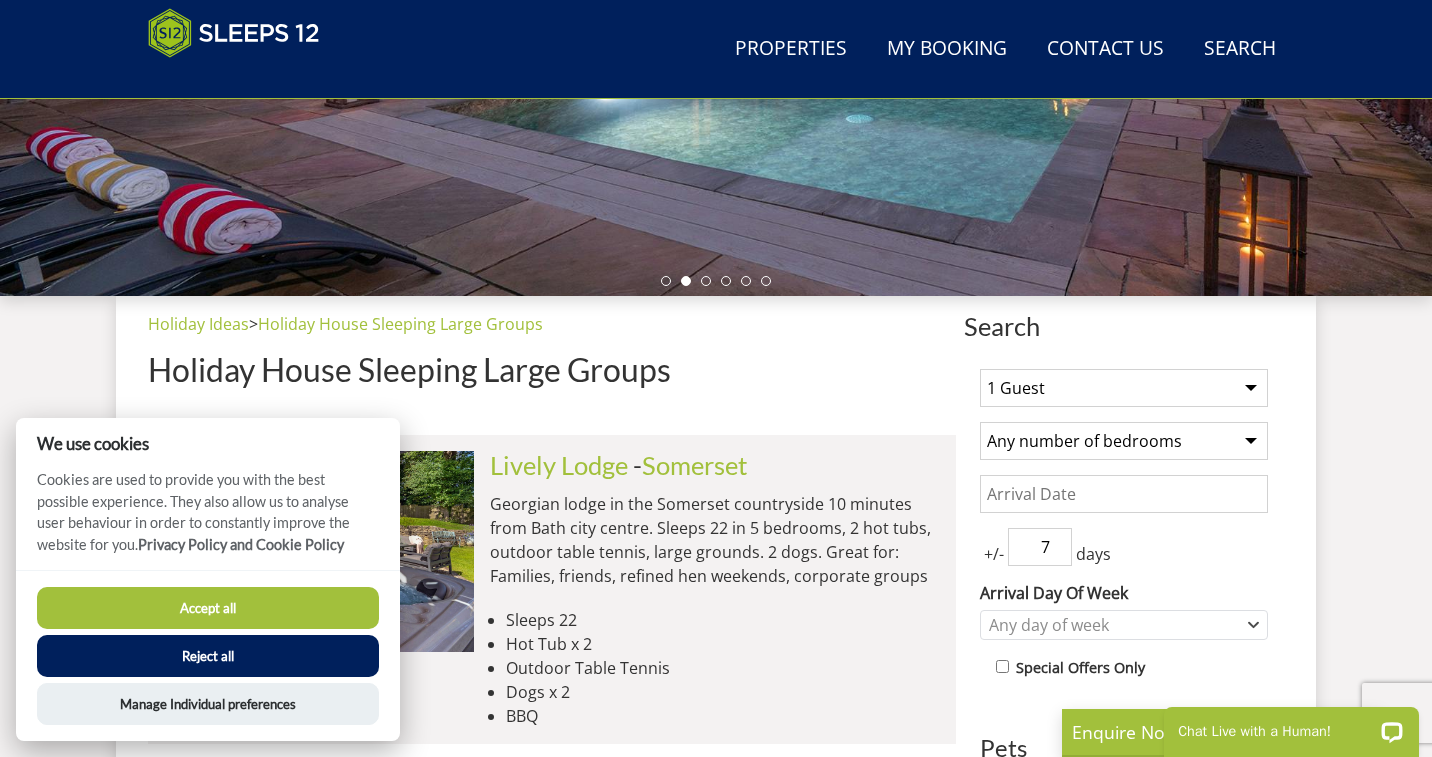 click on "Accept all" at bounding box center [208, 608] 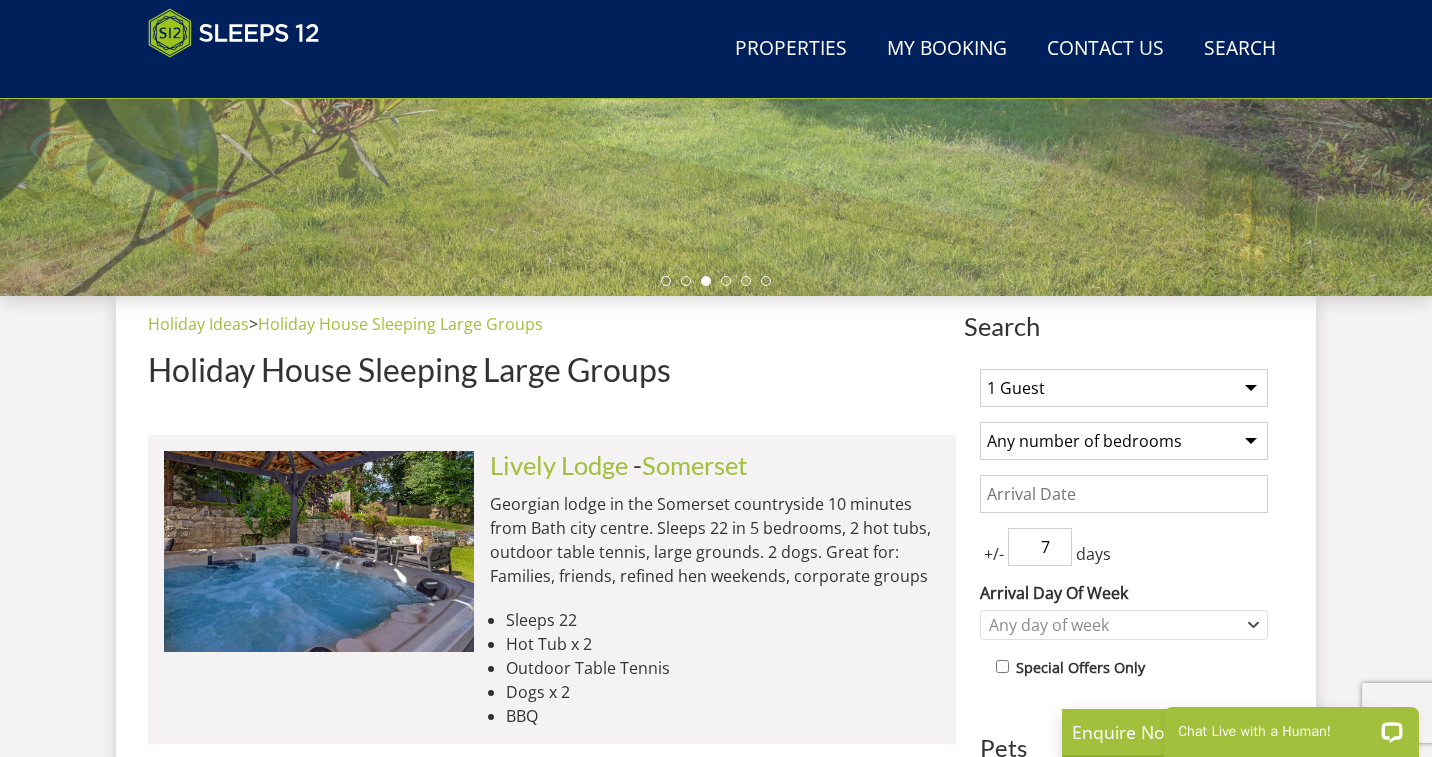 scroll, scrollTop: 994, scrollLeft: 0, axis: vertical 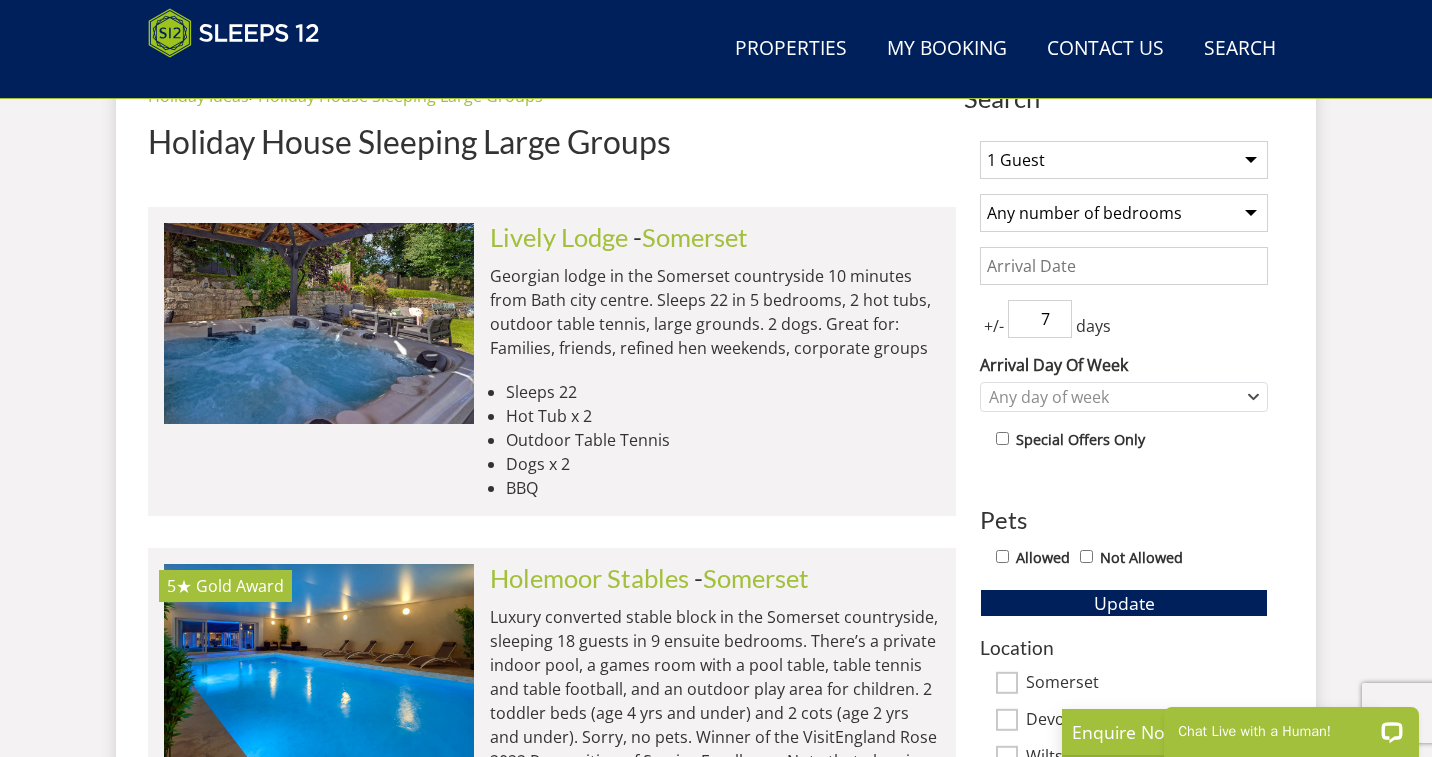 click on "1 Guest
2 Guests
3 Guests
4 Guests
5 Guests
6 Guests
7 Guests
8 Guests
9 Guests
10 Guests
11 Guests
12 Guests
13 Guests
14 Guests
15 Guests
16 Guests
17 Guests
18 Guests
19 Guests
20 Guests
21 Guests
22 Guests
23 Guests
24 Guests
25 Guests
26 Guests
27 Guests
28 Guests
29 Guests
30 Guests
31 Guests
32 Guests
33 Guests
34 Guests
35 Guests
36 Guests
37 Guests
38 Guests
39 Guests
40 Guests
41 Guests
42 Guests
43 Guests
44 Guests
45 Guests
46 Guests
47 Guests
48 Guests
49 Guests
50 Guests" at bounding box center (1124, 160) 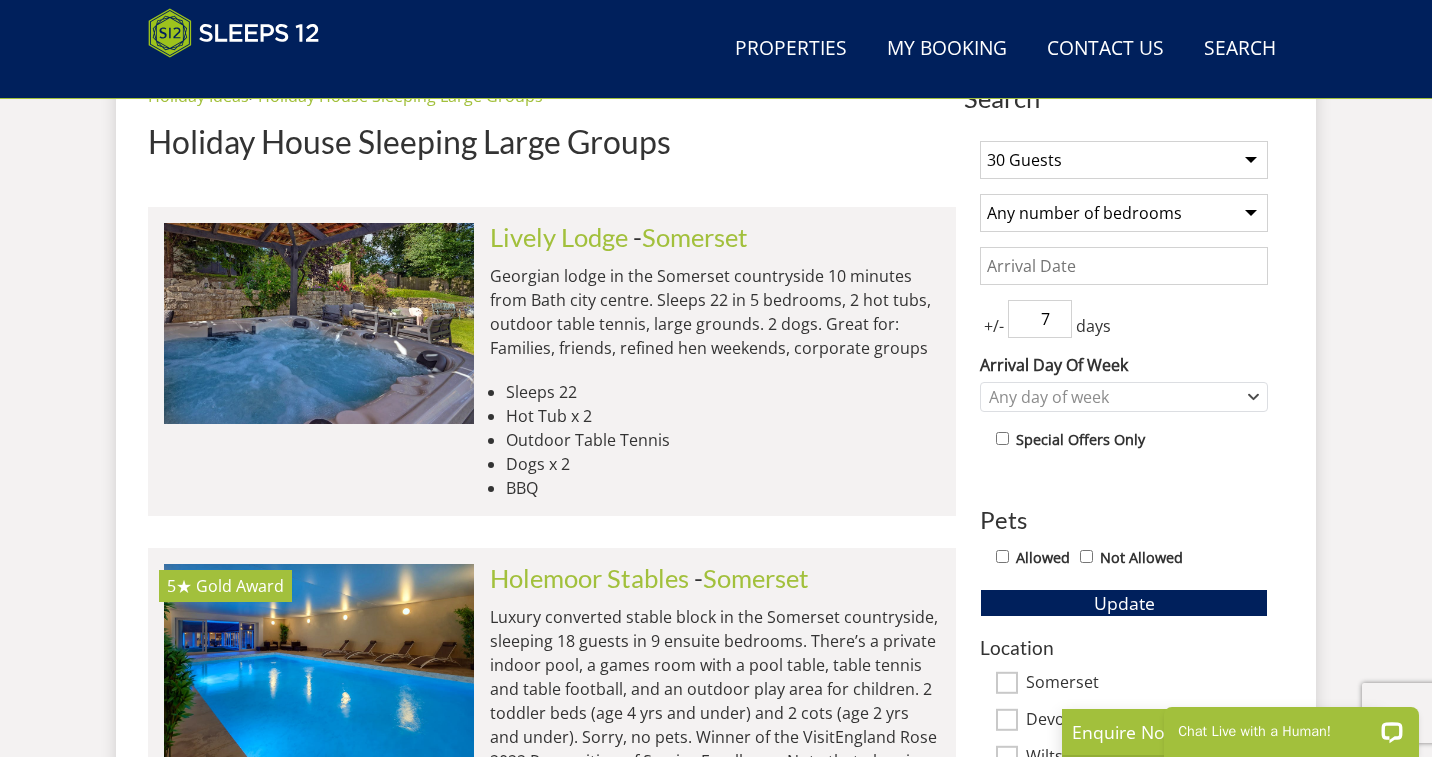 click on "Any number of bedrooms
3 Bedrooms
4 Bedrooms
5 Bedrooms
6 Bedrooms
7 Bedrooms
8 Bedrooms
9 Bedrooms
10 Bedrooms
11 Bedrooms
12 Bedrooms
13 Bedrooms
14 Bedrooms
15 Bedrooms
16 Bedrooms" at bounding box center [1124, 213] 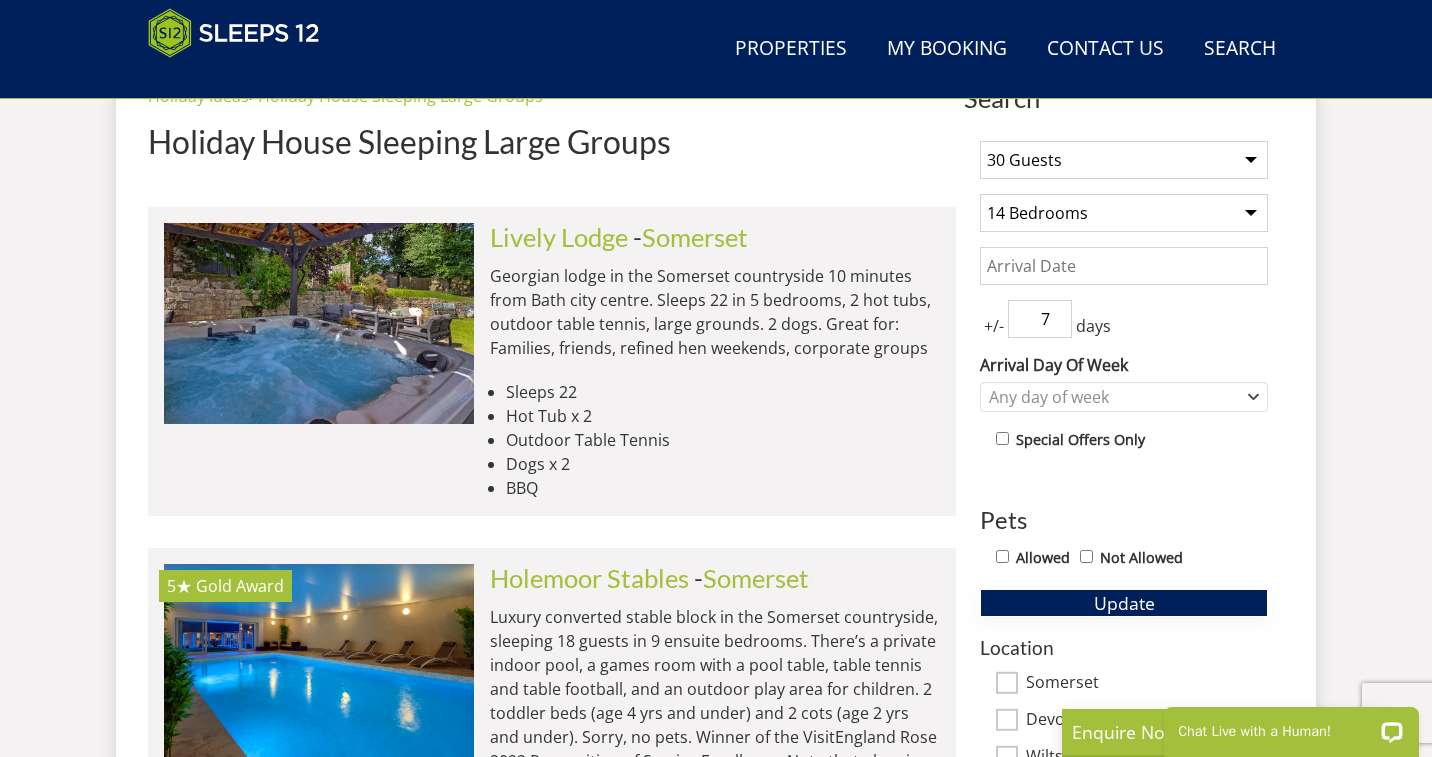 click on "Update" at bounding box center [1124, 603] 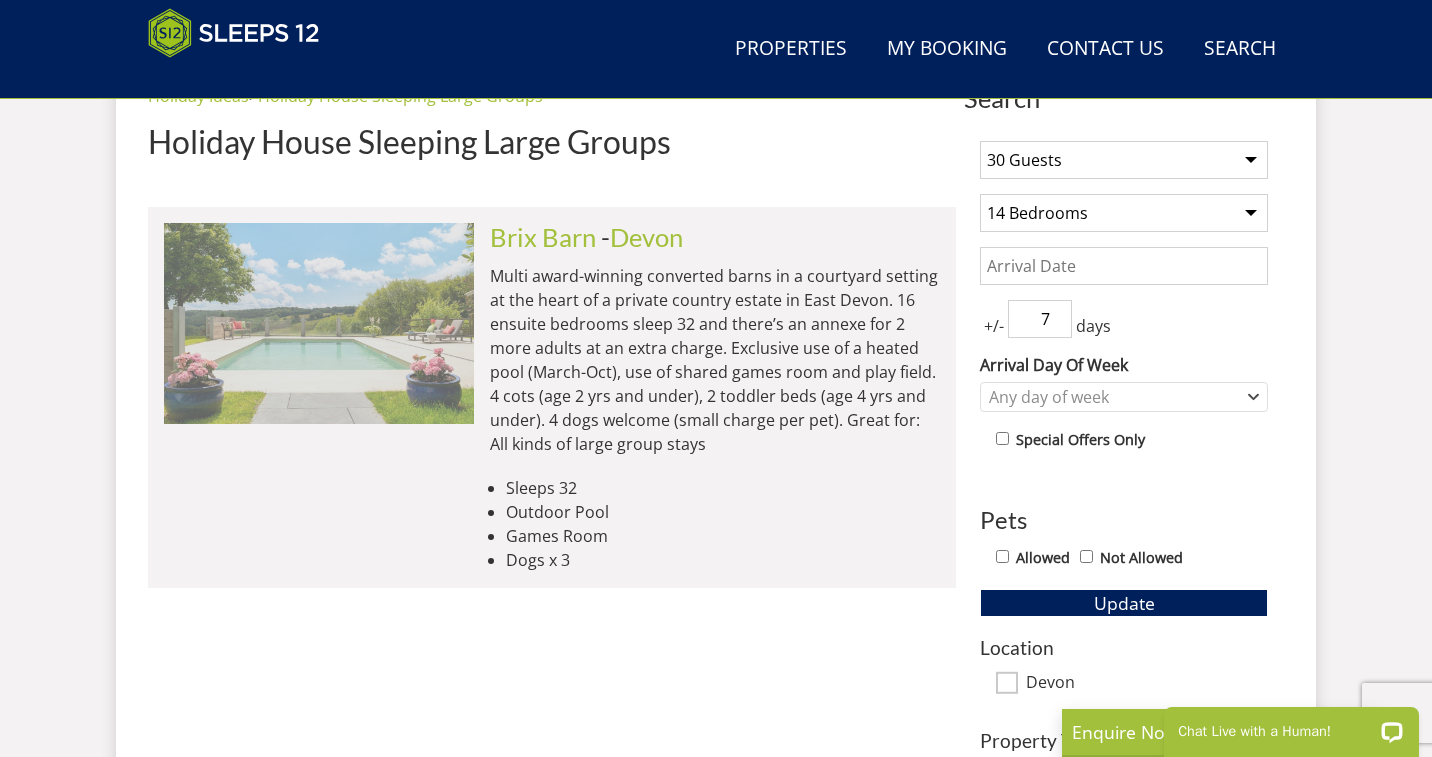 click at bounding box center [319, 323] 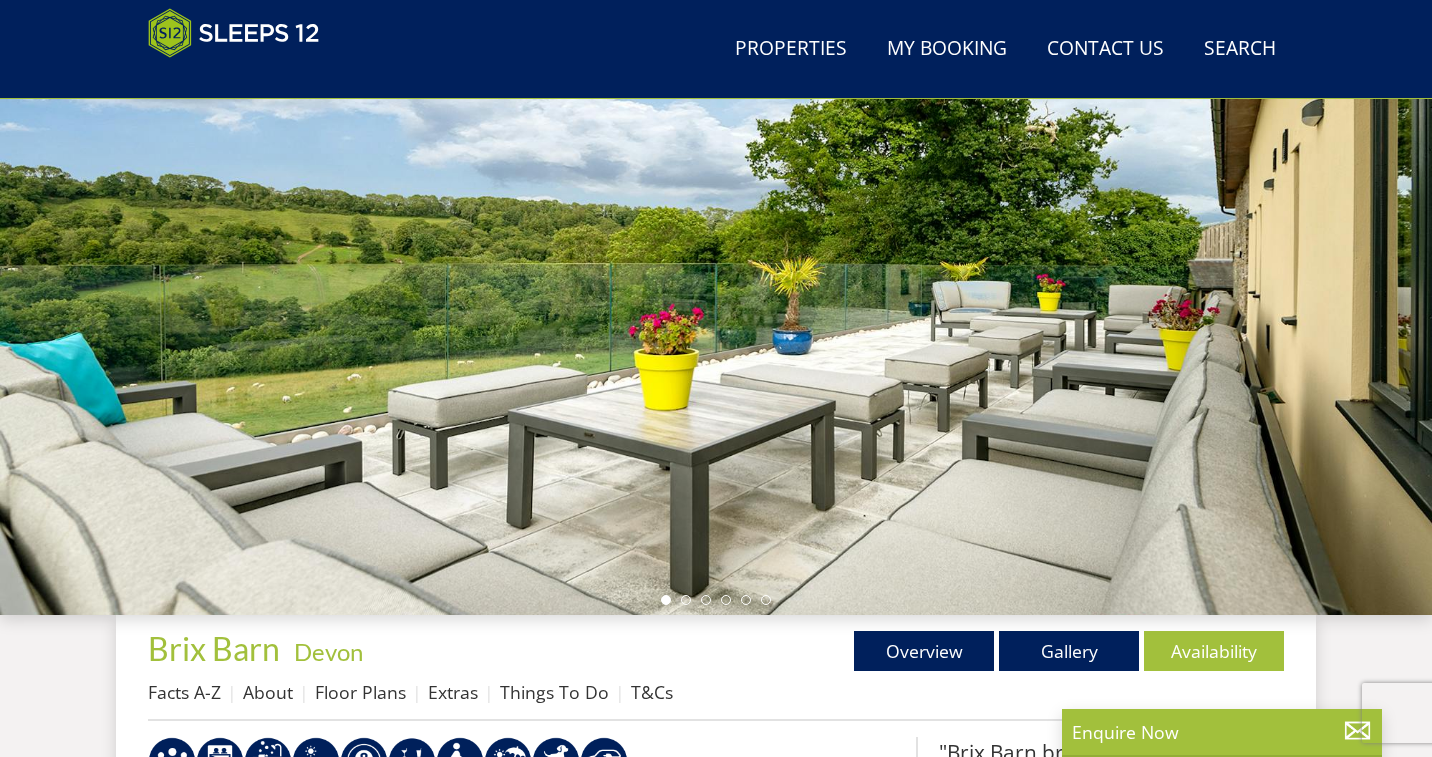 scroll, scrollTop: 224, scrollLeft: 0, axis: vertical 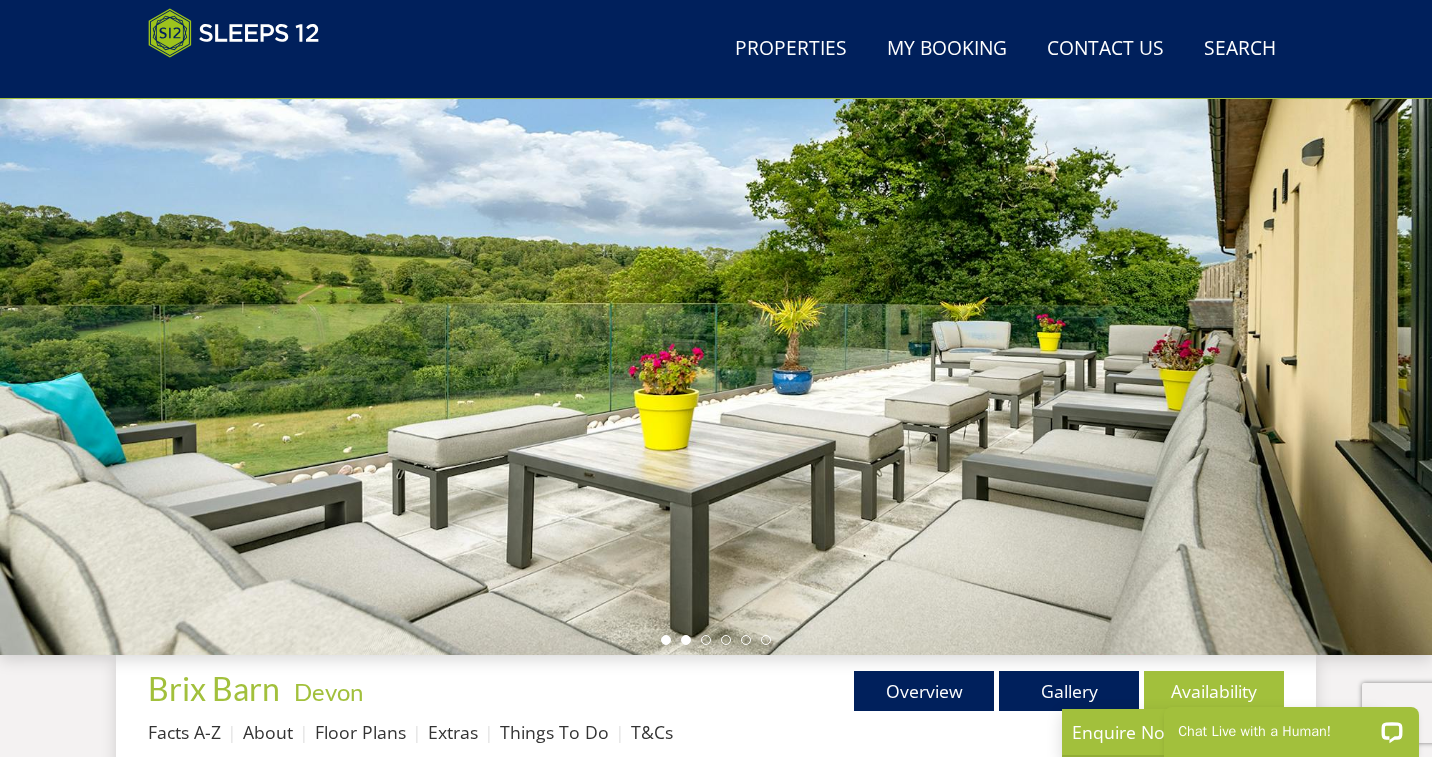 click at bounding box center (686, 640) 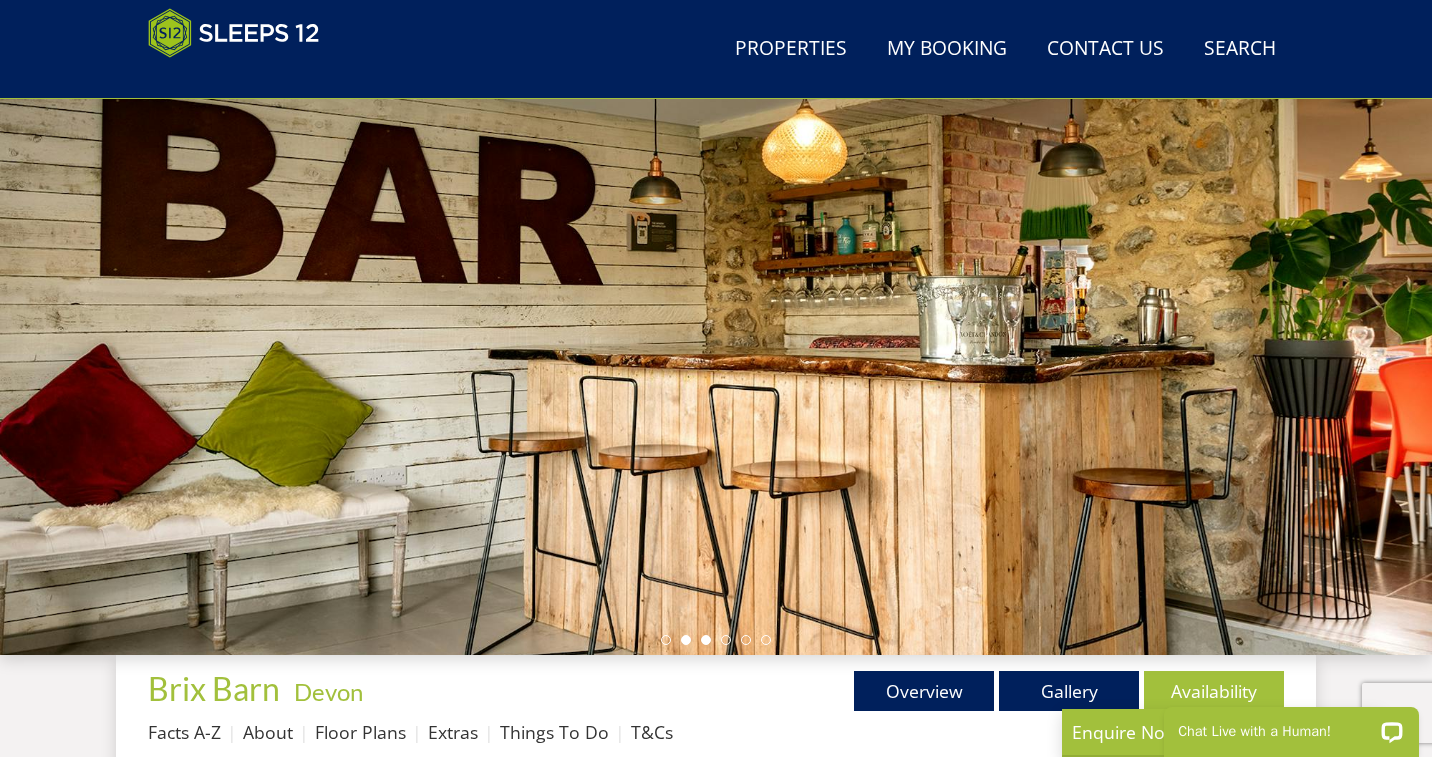 click at bounding box center (706, 640) 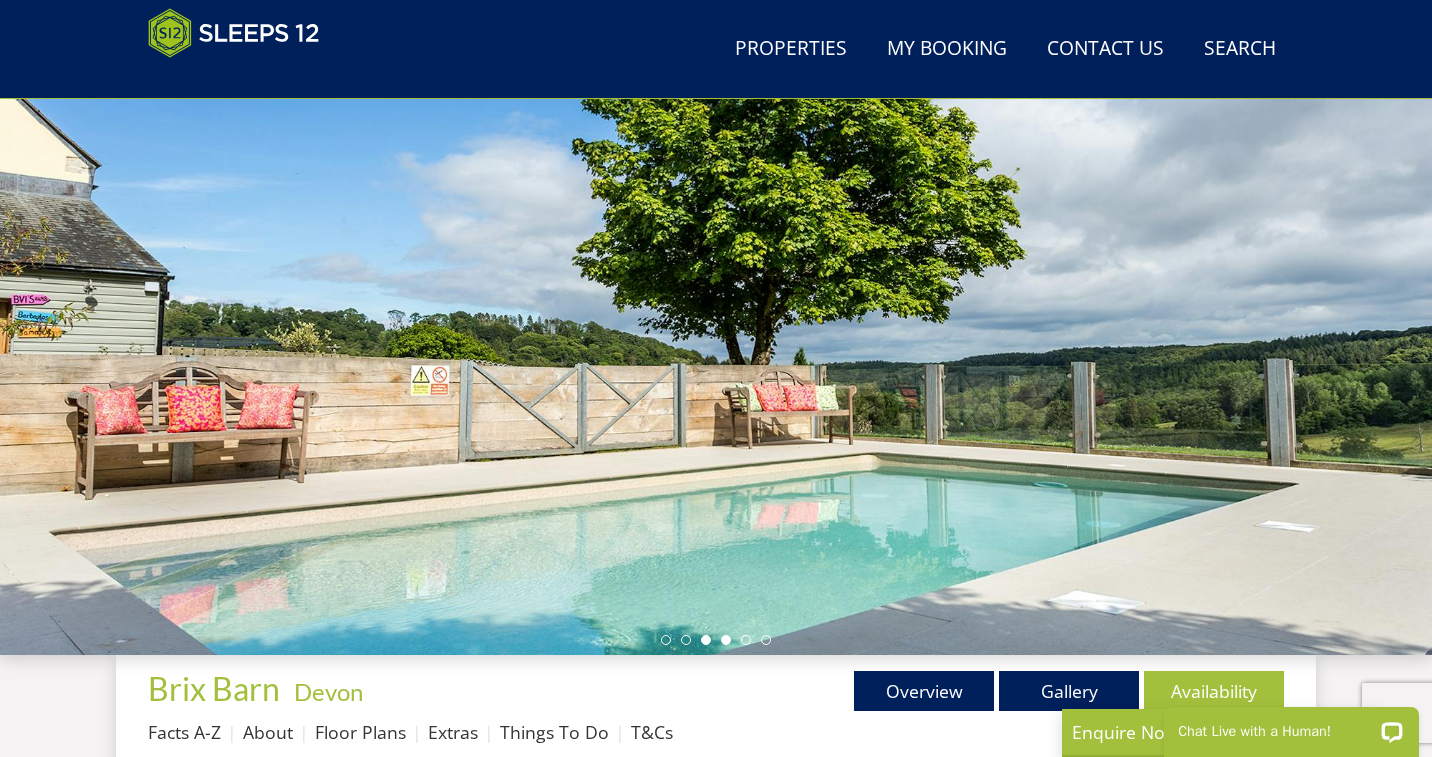 click at bounding box center (726, 640) 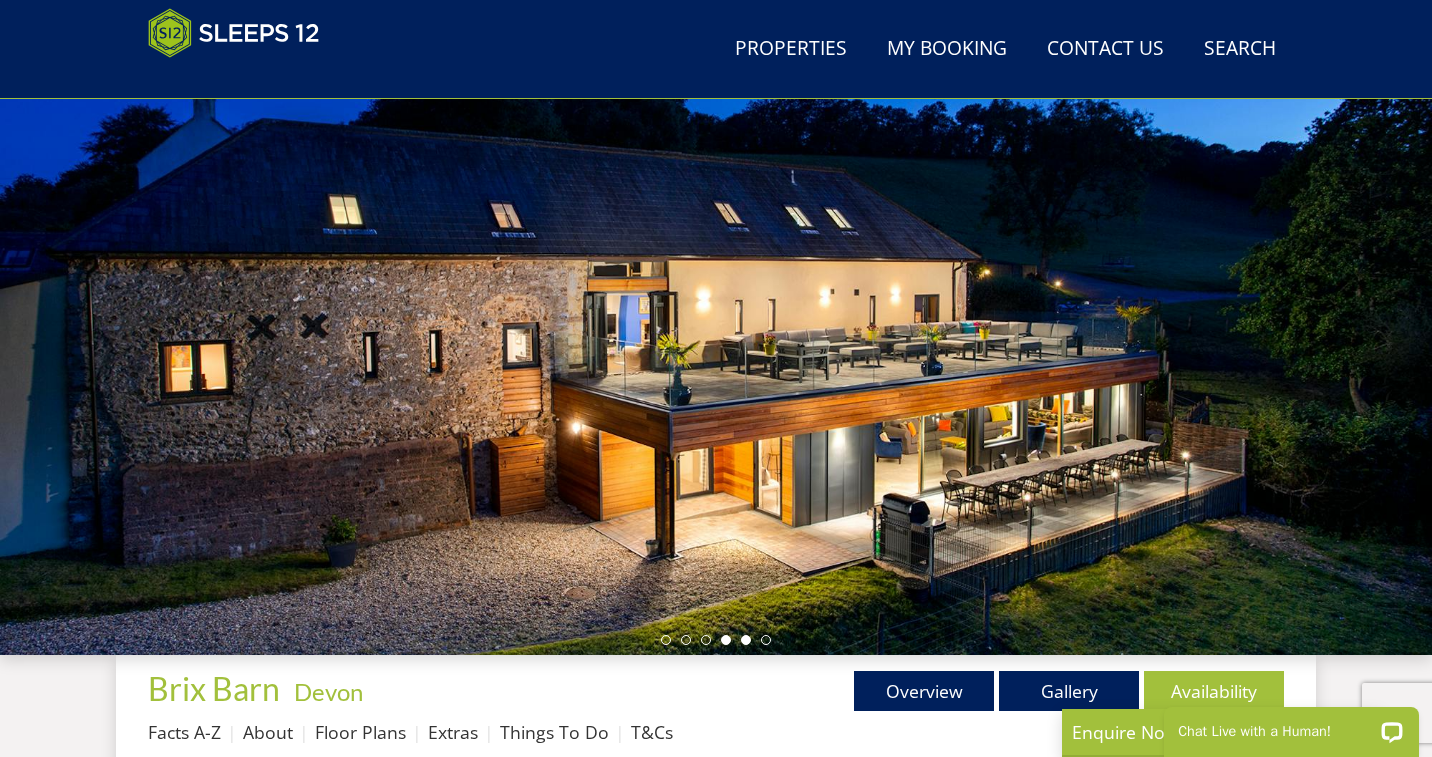 click at bounding box center [746, 640] 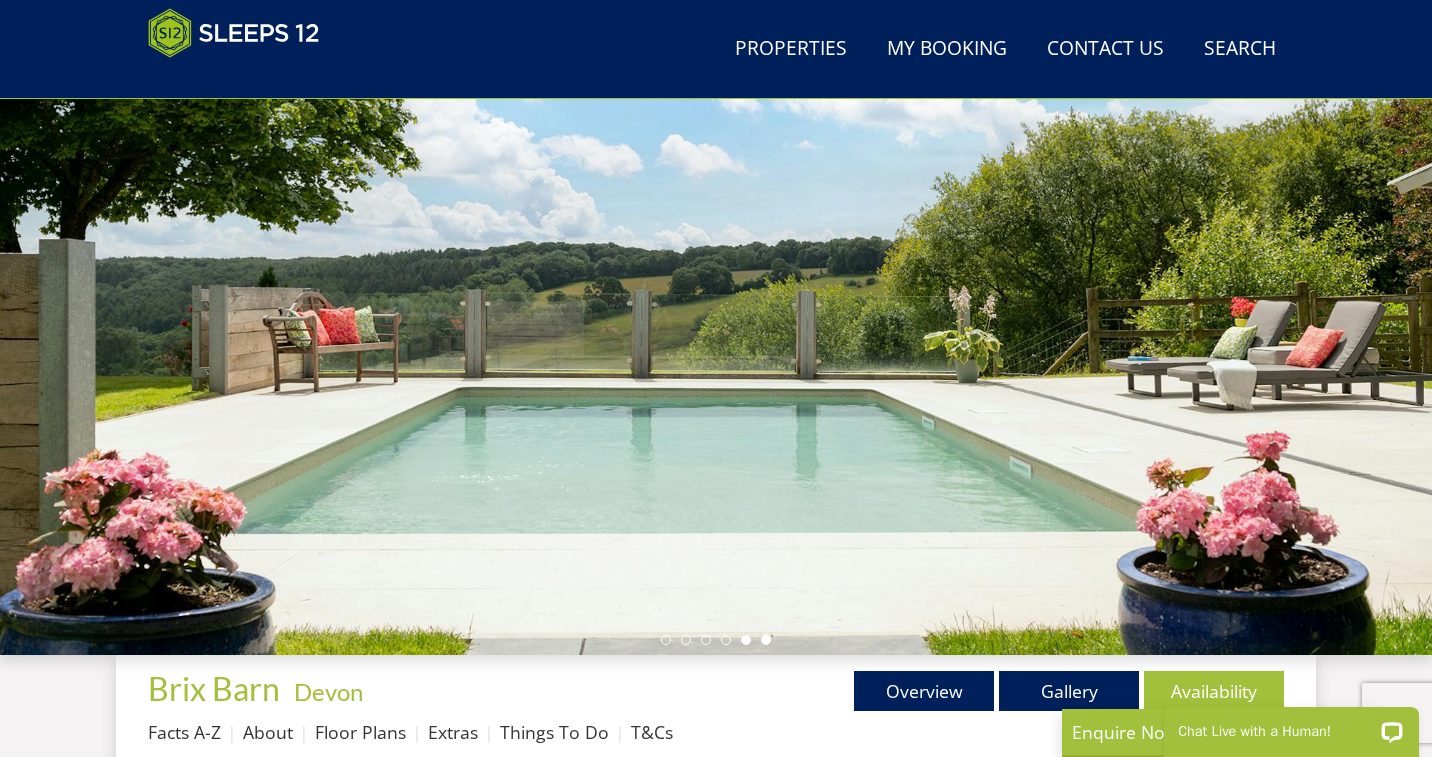 click at bounding box center (766, 640) 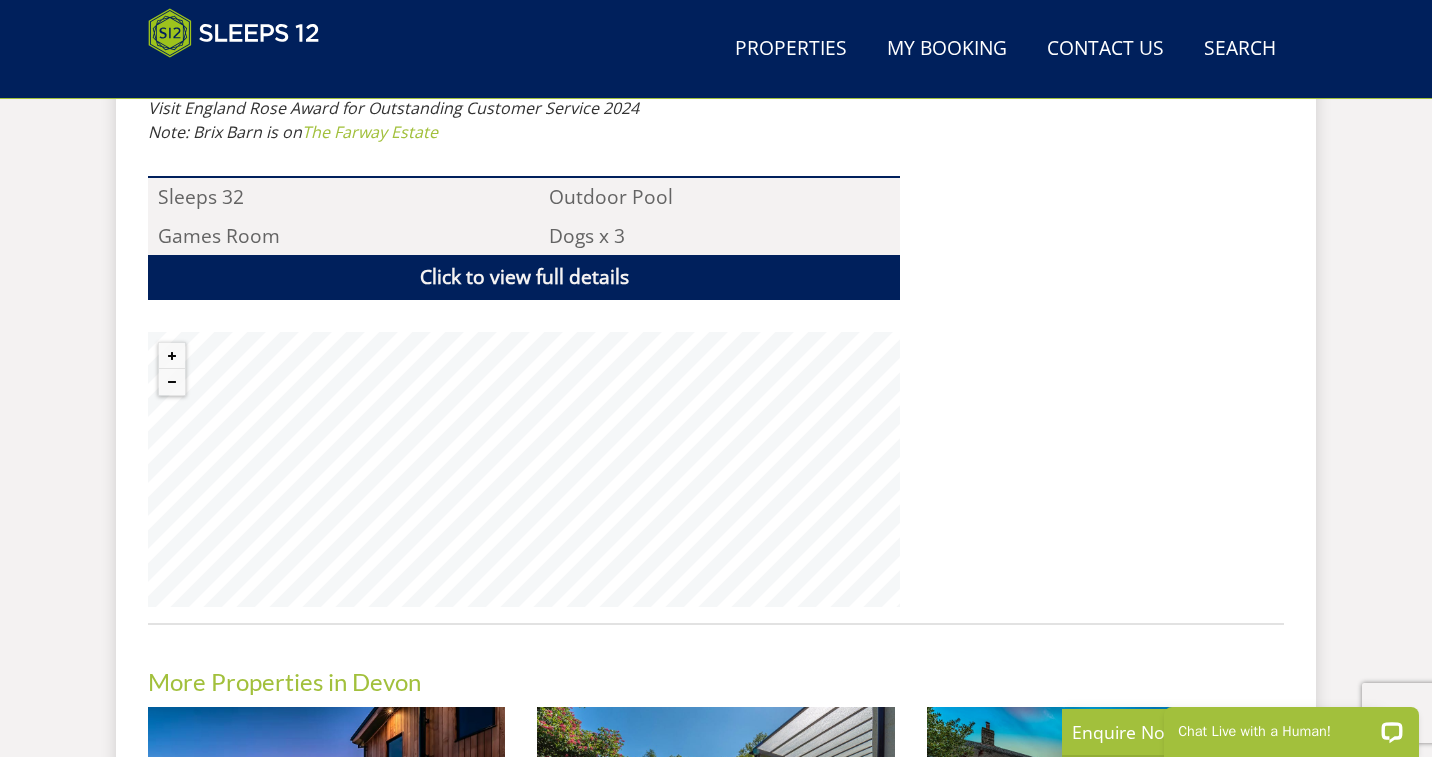 scroll, scrollTop: 1452, scrollLeft: 0, axis: vertical 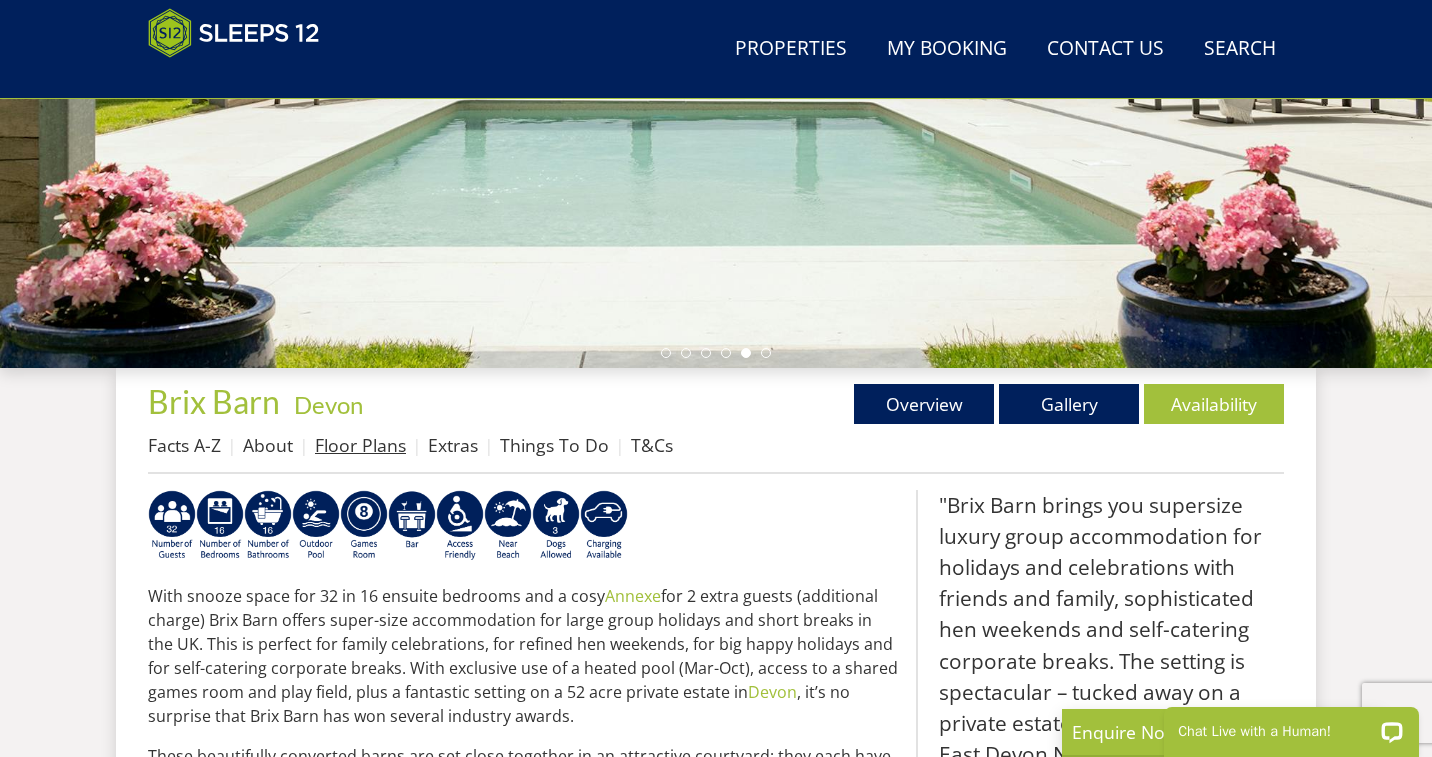 click on "Floor Plans" at bounding box center (360, 445) 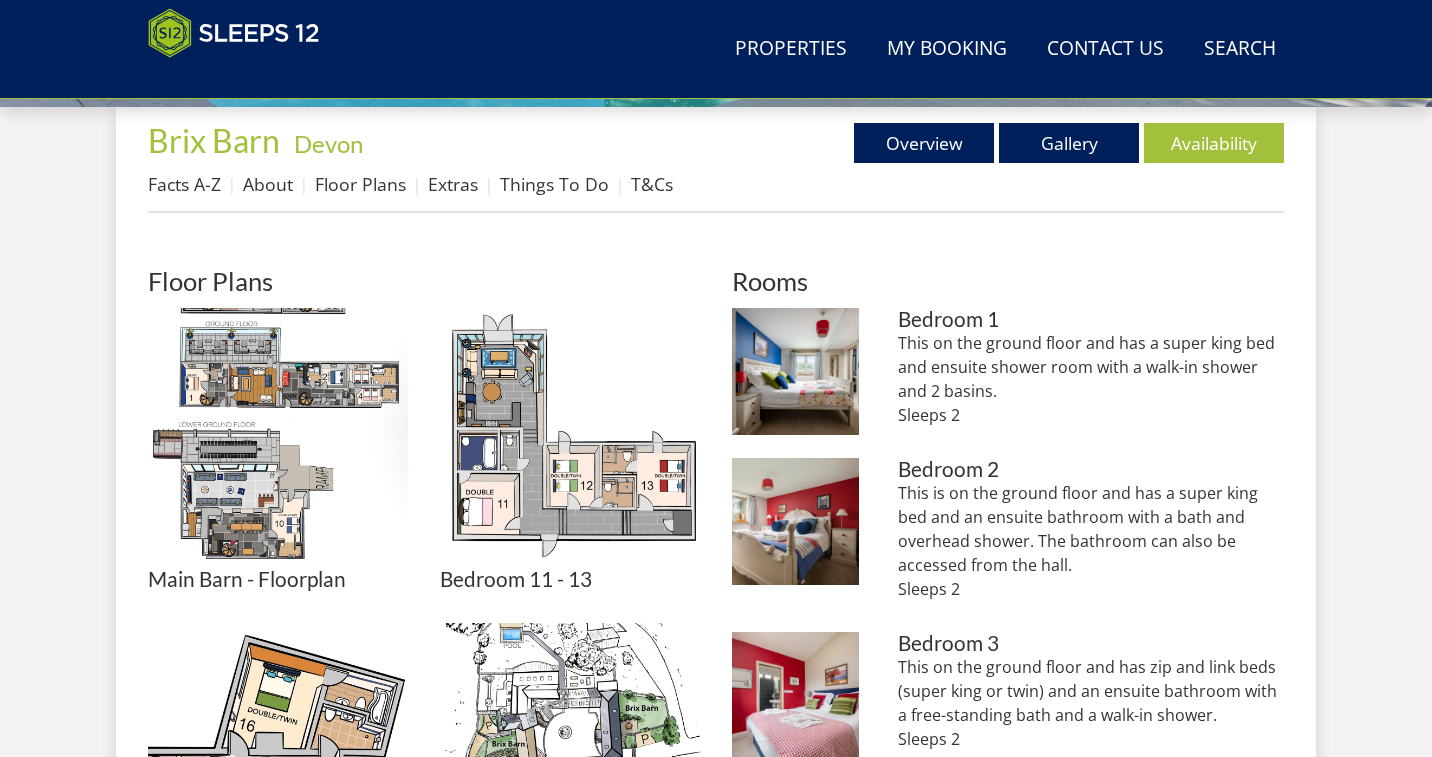 scroll, scrollTop: 744, scrollLeft: 0, axis: vertical 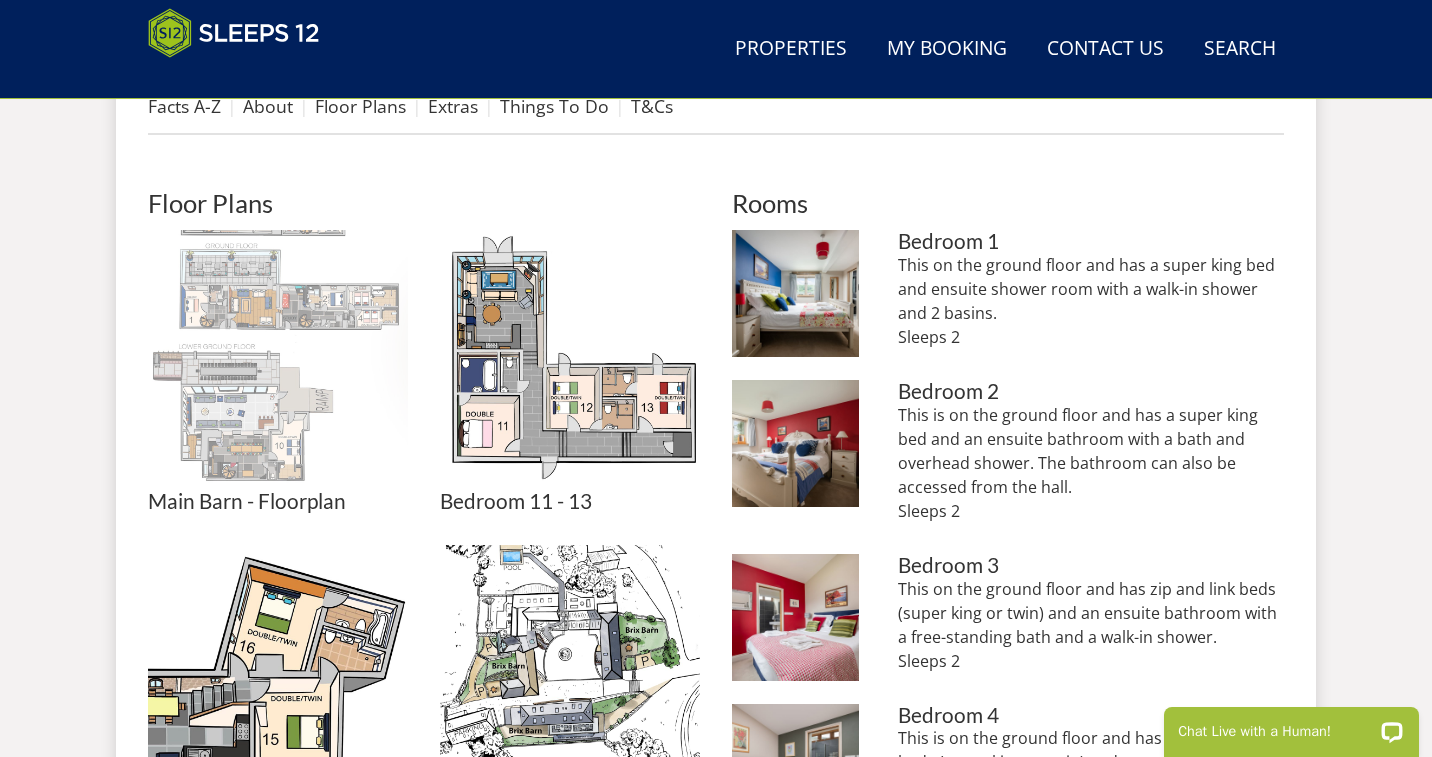 click at bounding box center (278, 360) 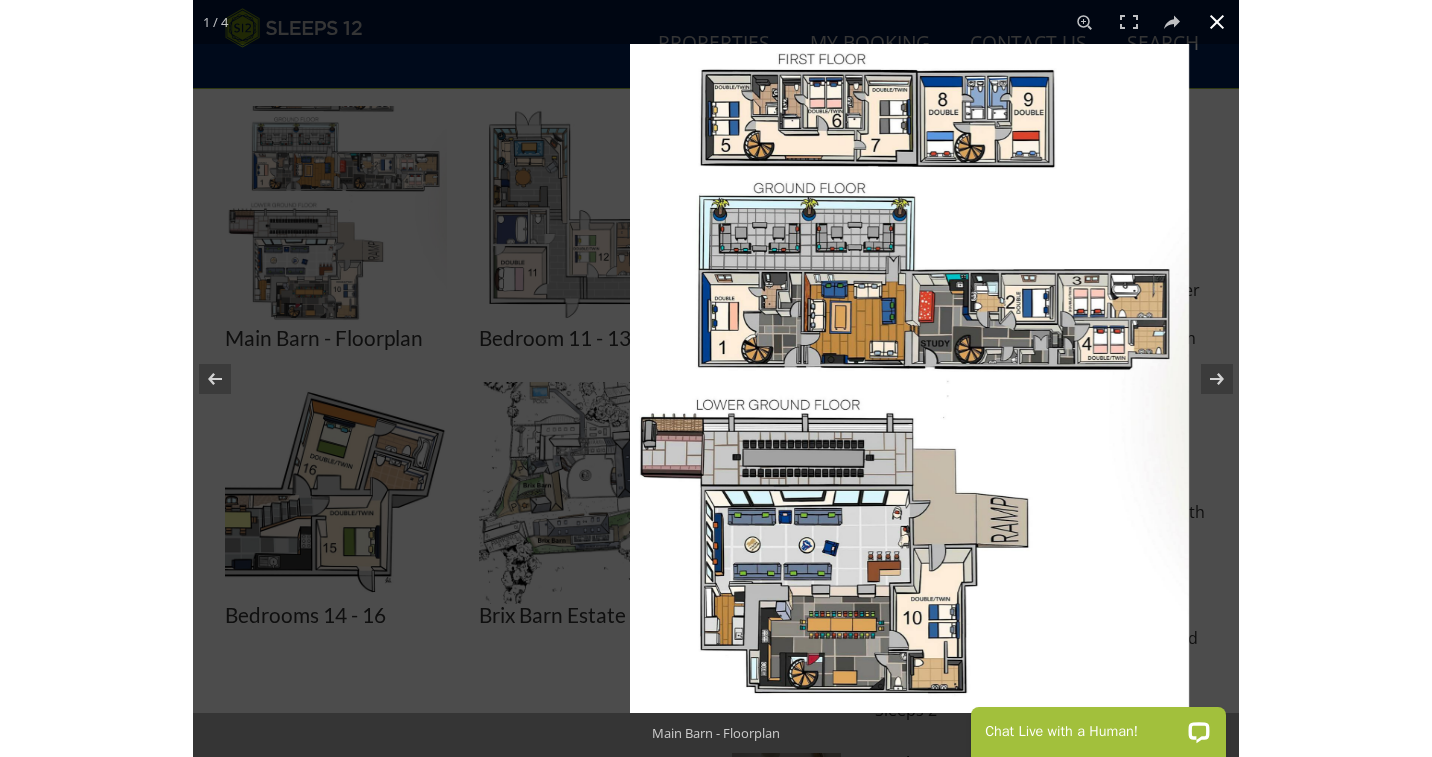 scroll, scrollTop: 938, scrollLeft: 0, axis: vertical 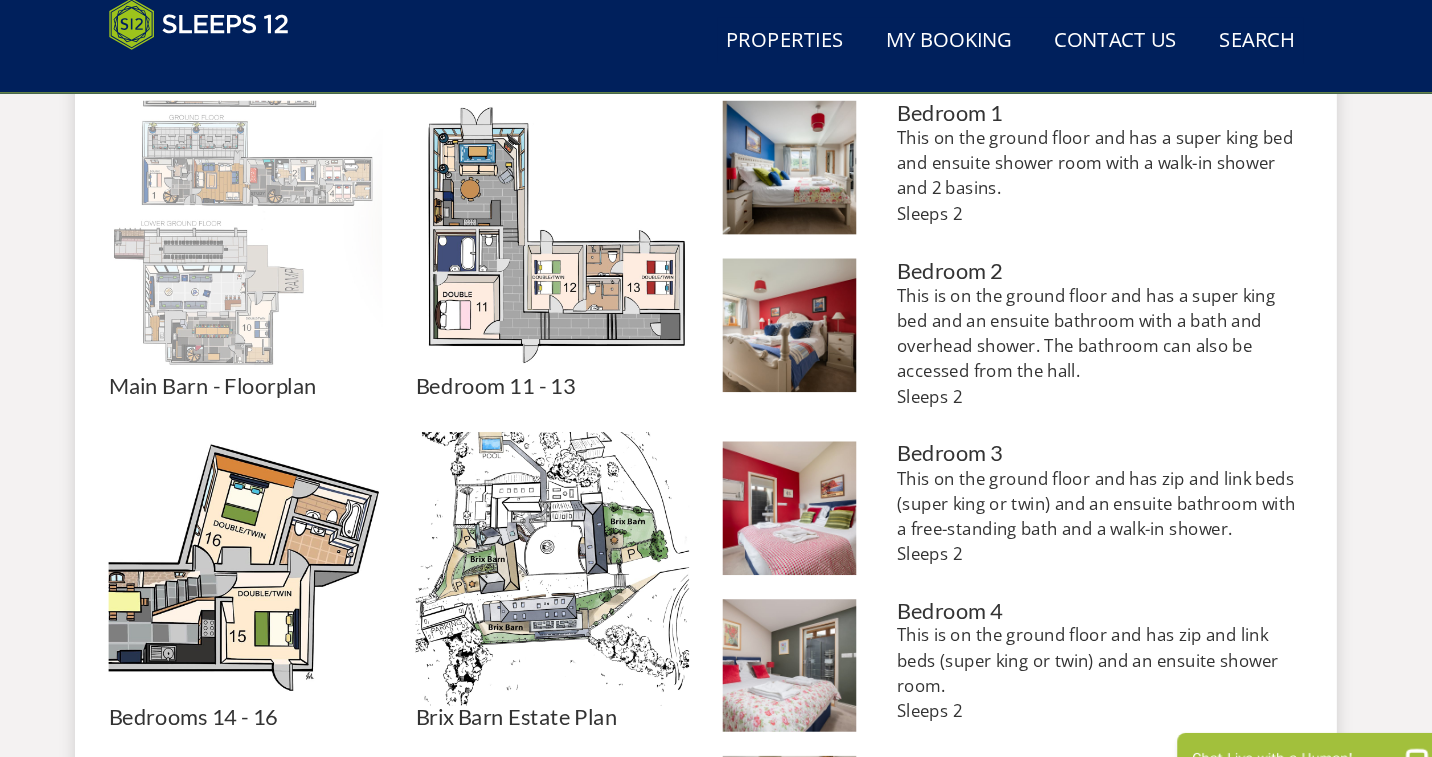 click at bounding box center (278, 236) 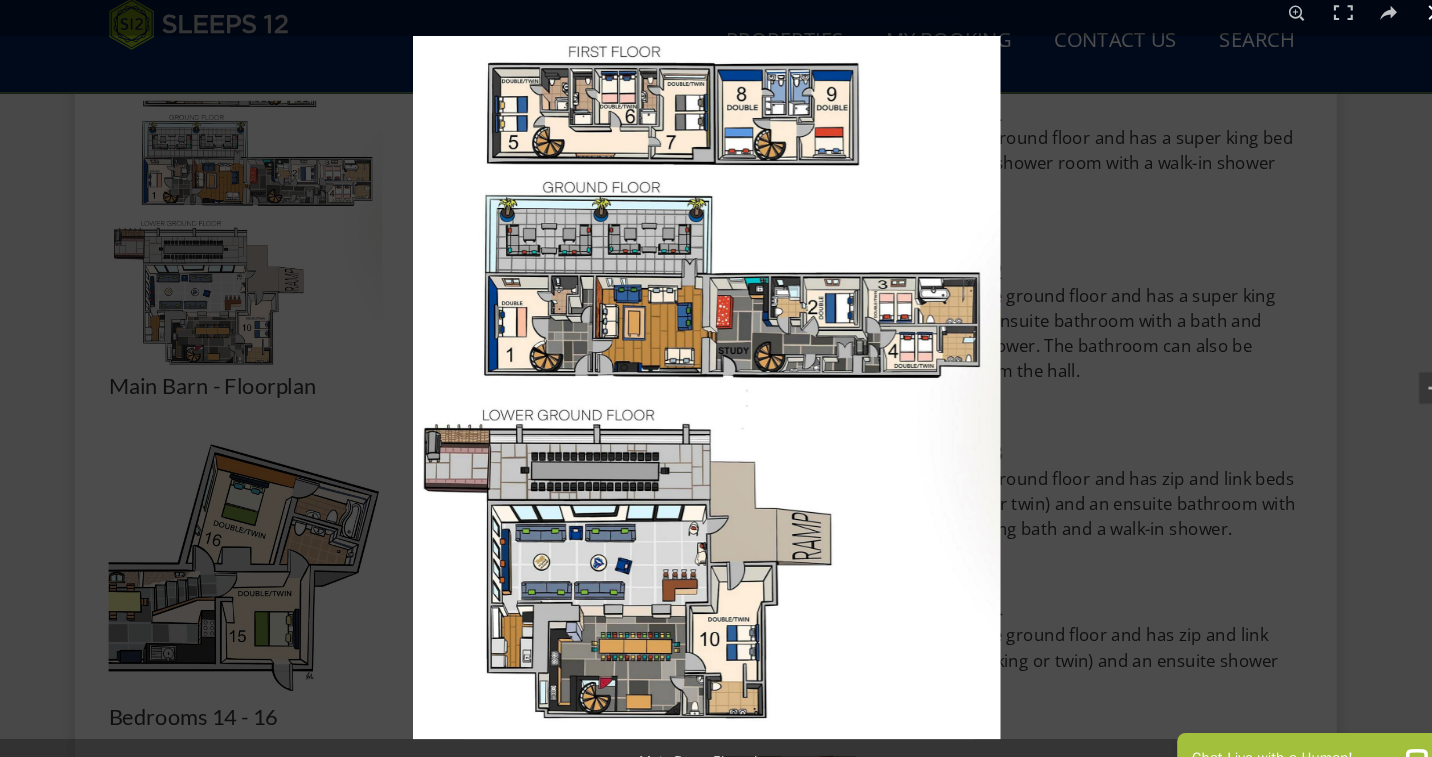 click at bounding box center [1153, 422] 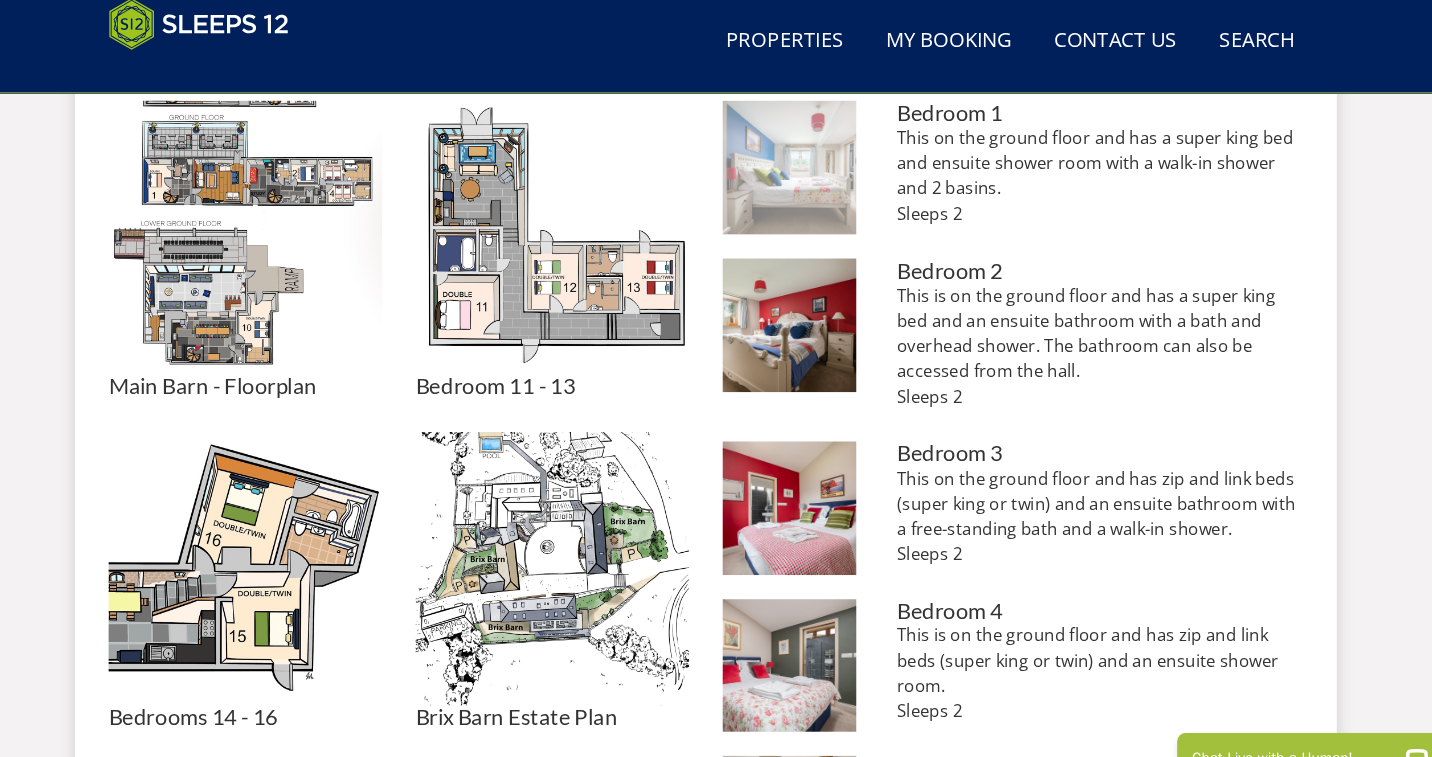click at bounding box center [795, 169] 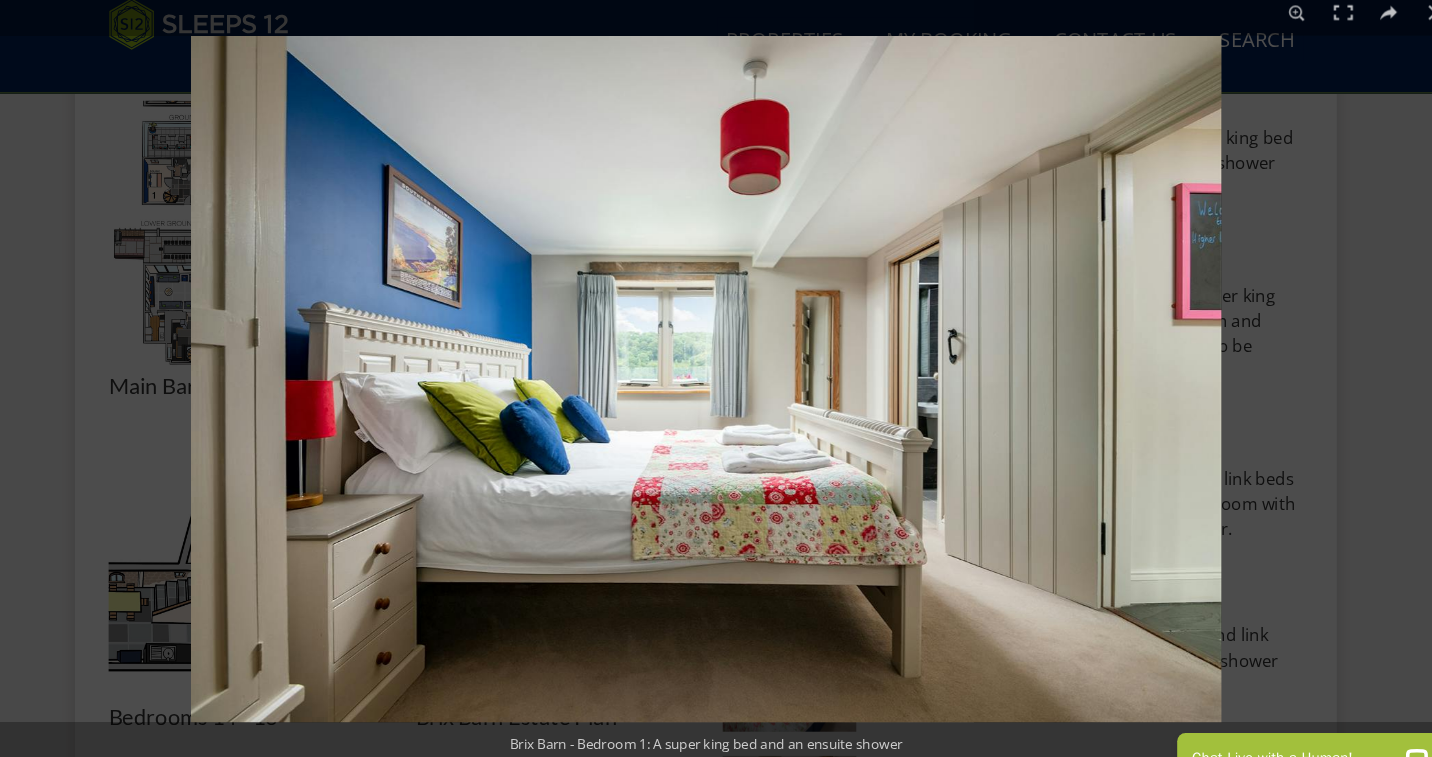 click at bounding box center (716, 370) 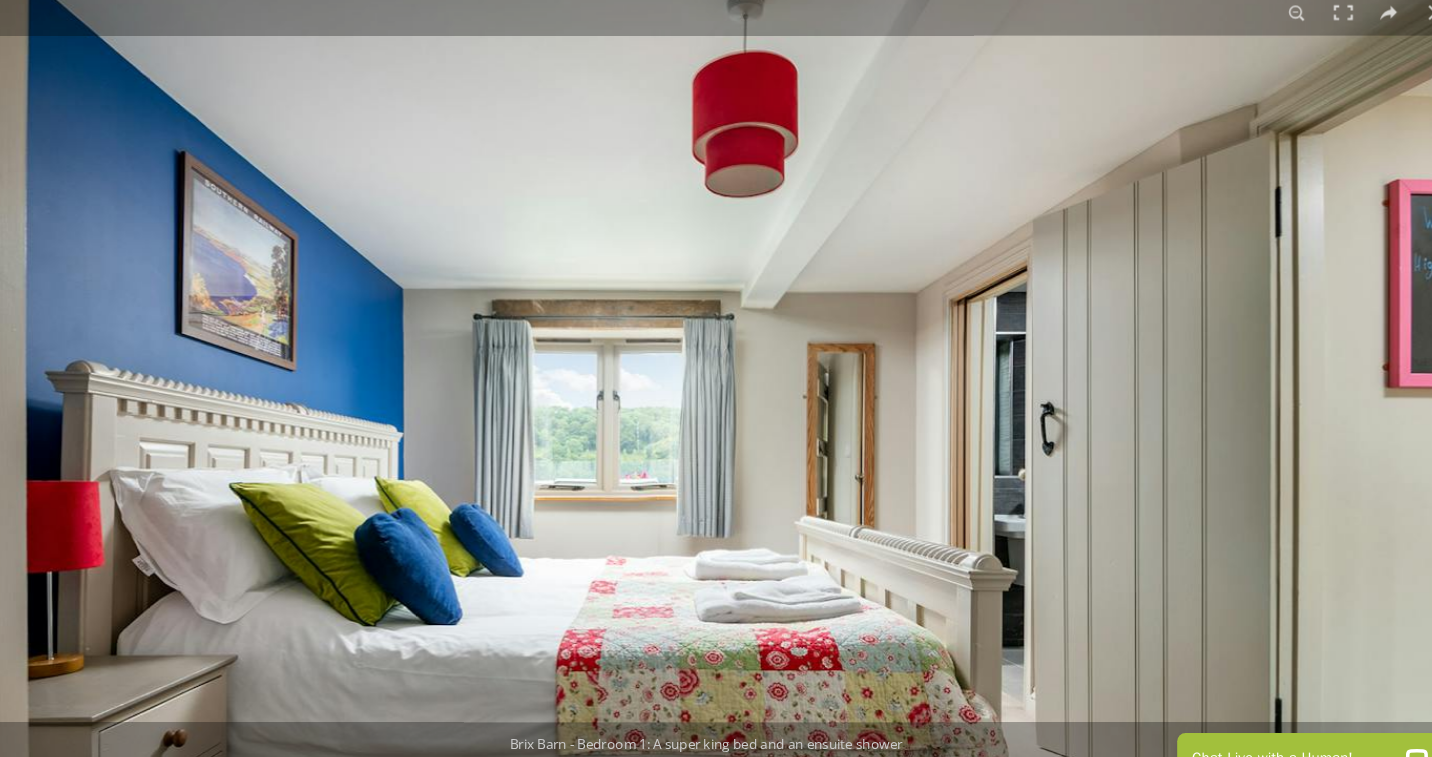 click at bounding box center [682, 465] 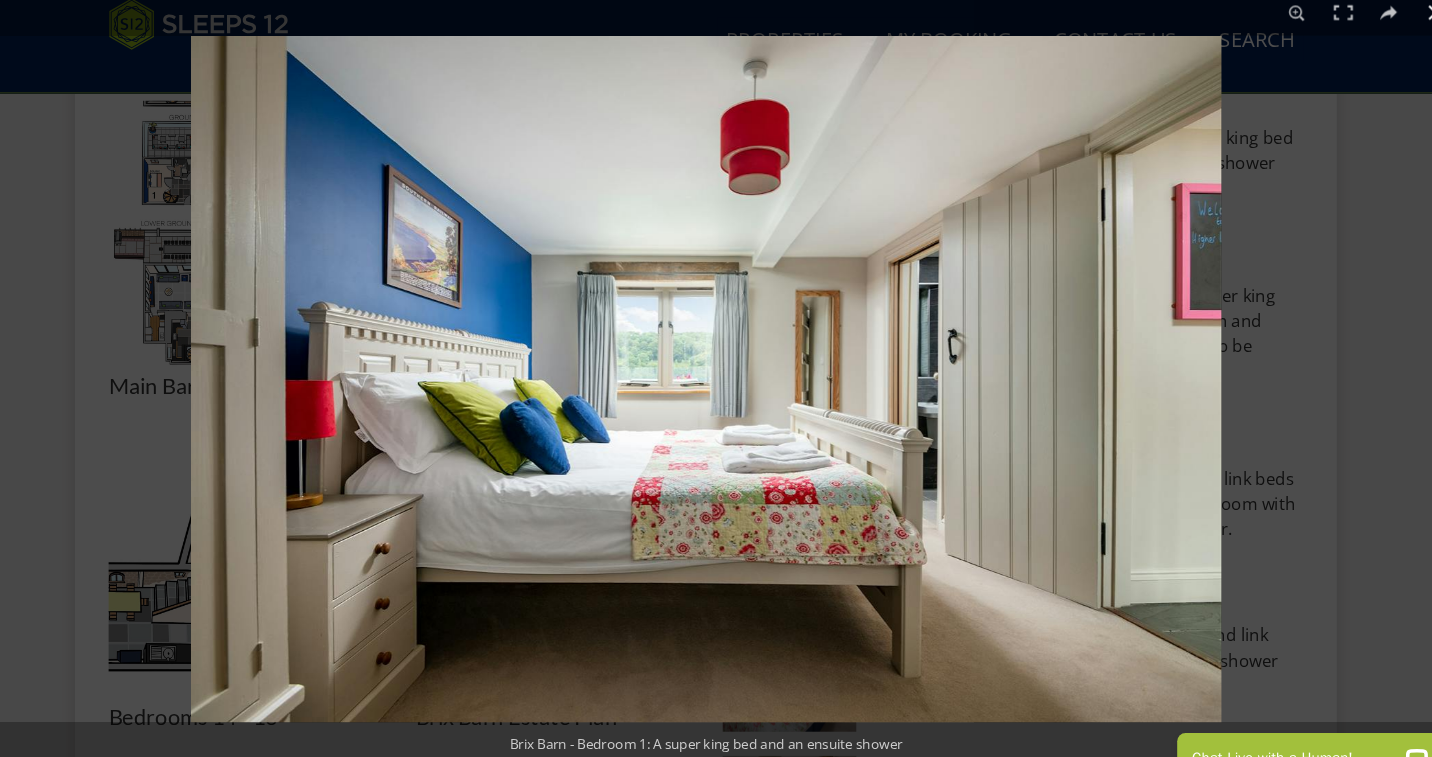 click at bounding box center (942, 422) 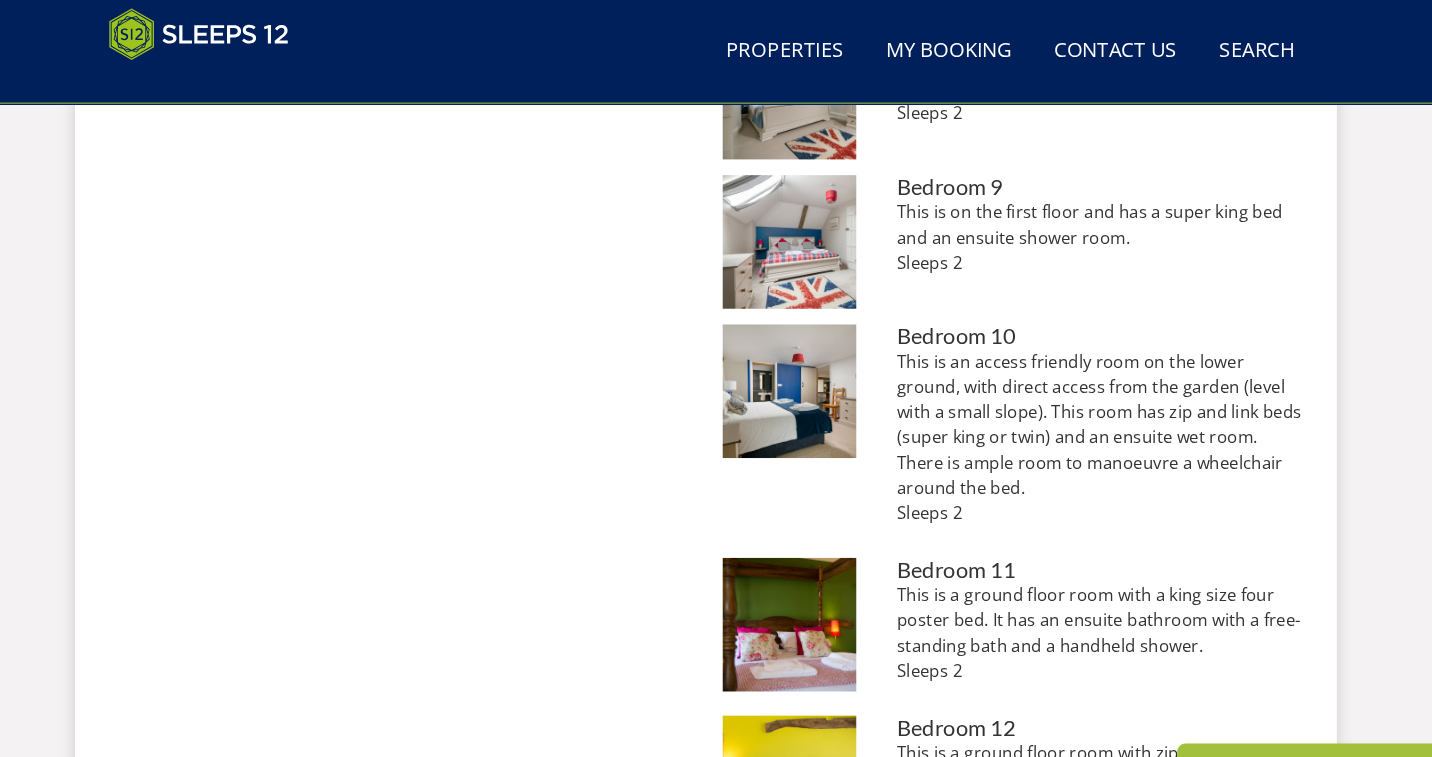 scroll, scrollTop: 2063, scrollLeft: 0, axis: vertical 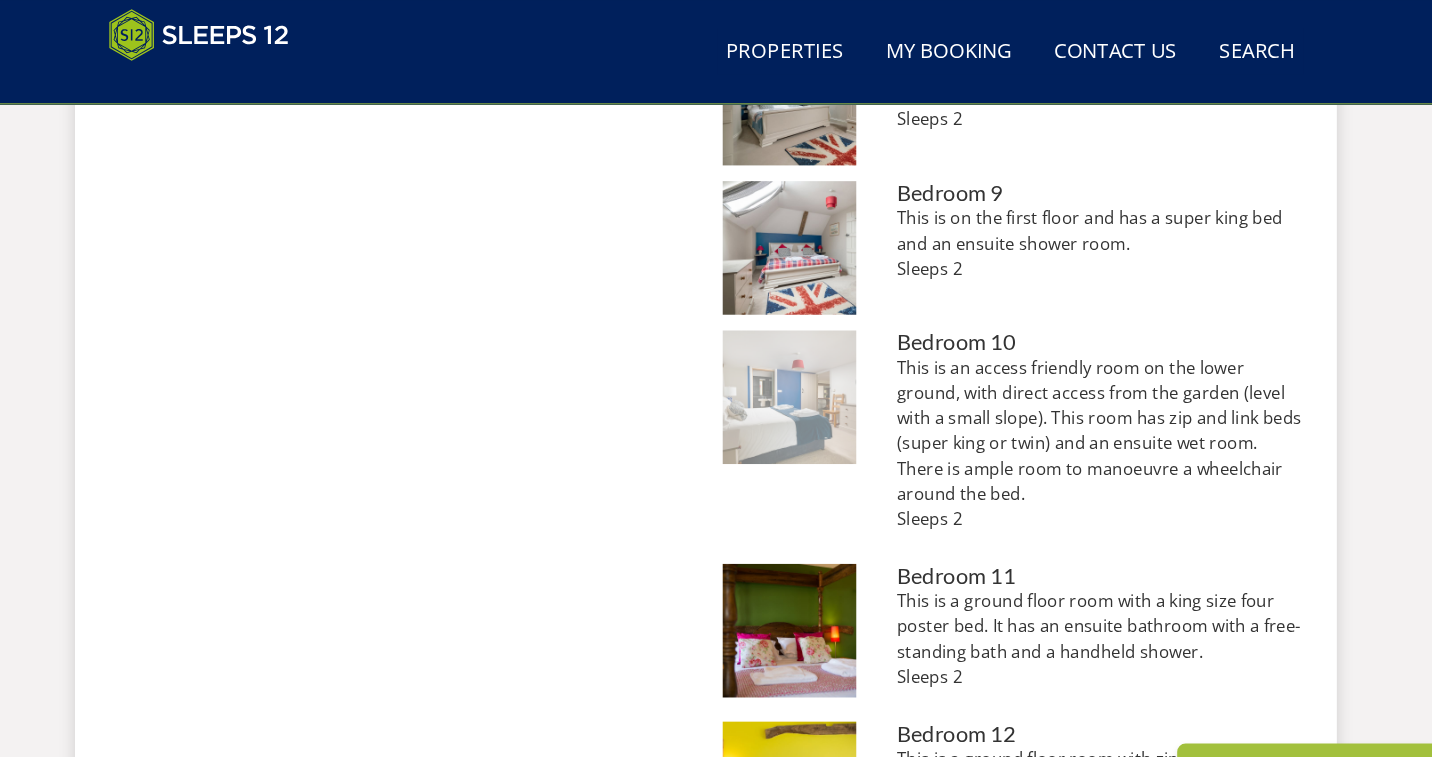 click at bounding box center (795, 377) 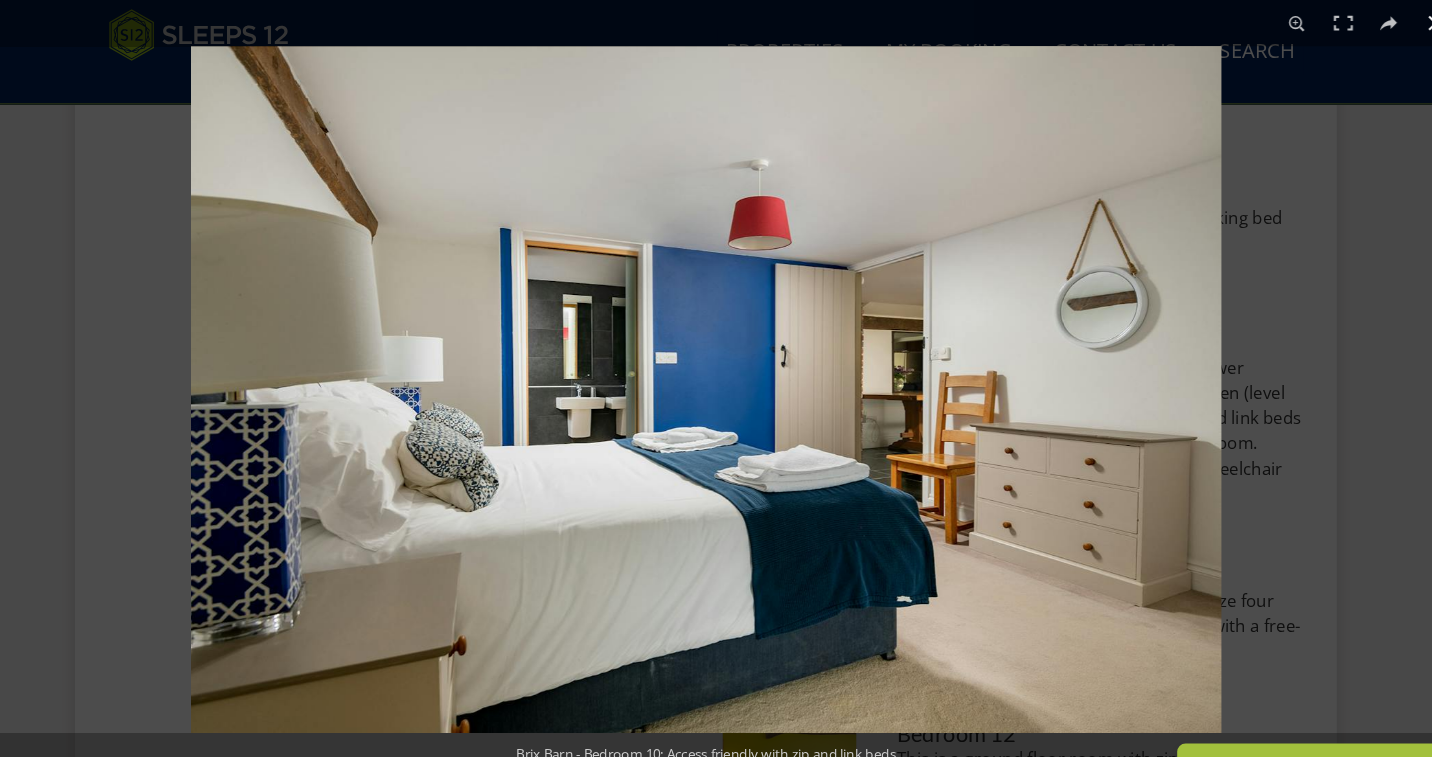 click at bounding box center (942, 422) 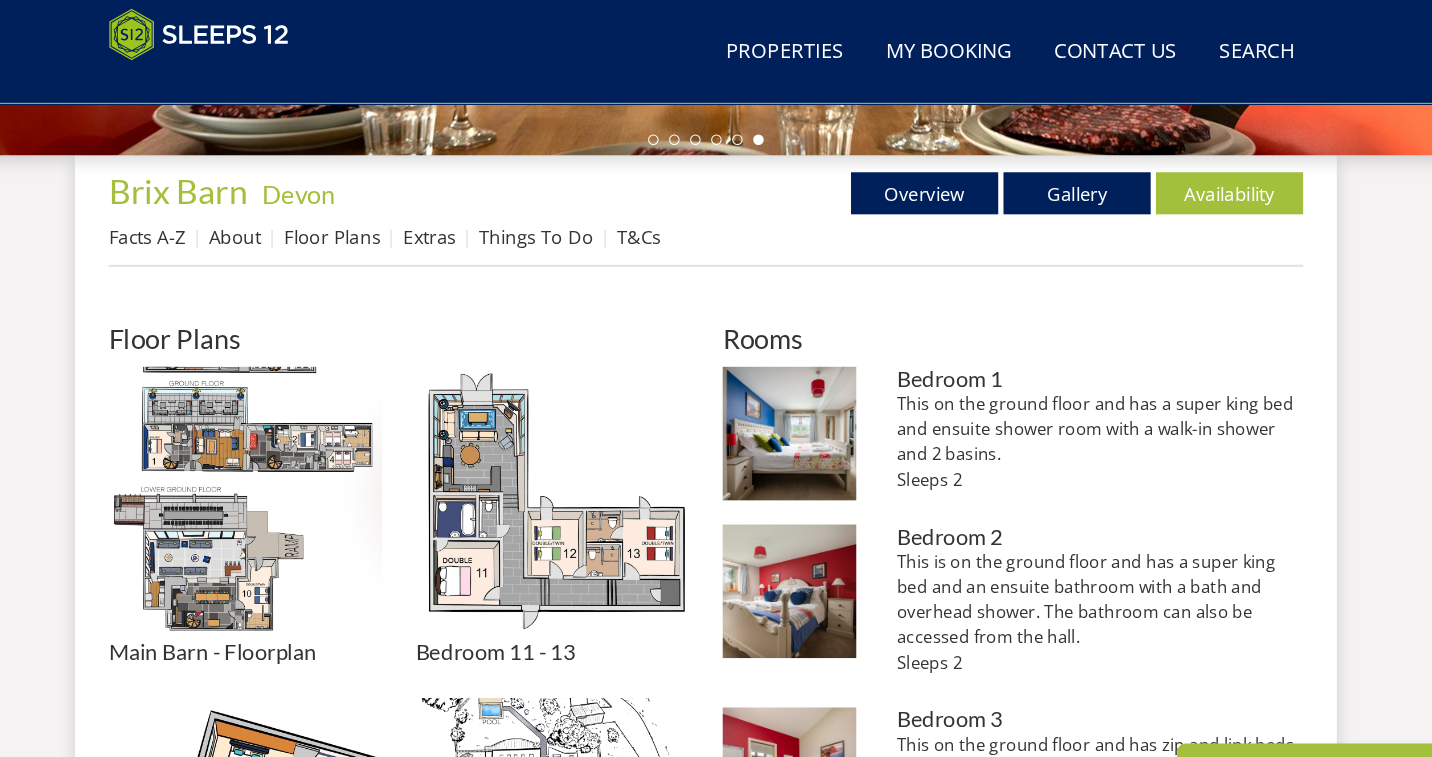 scroll, scrollTop: 685, scrollLeft: 0, axis: vertical 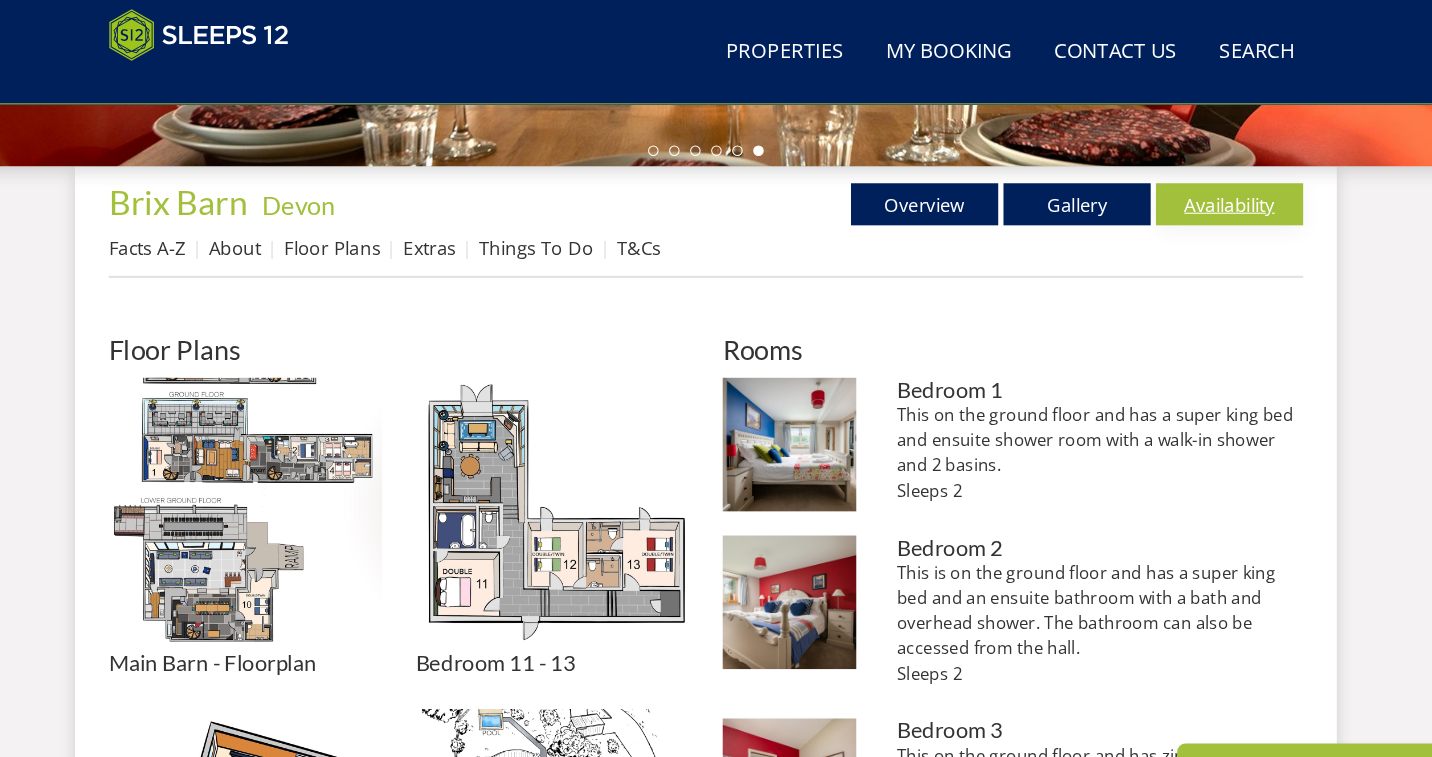 click on "Availability" at bounding box center [1214, 194] 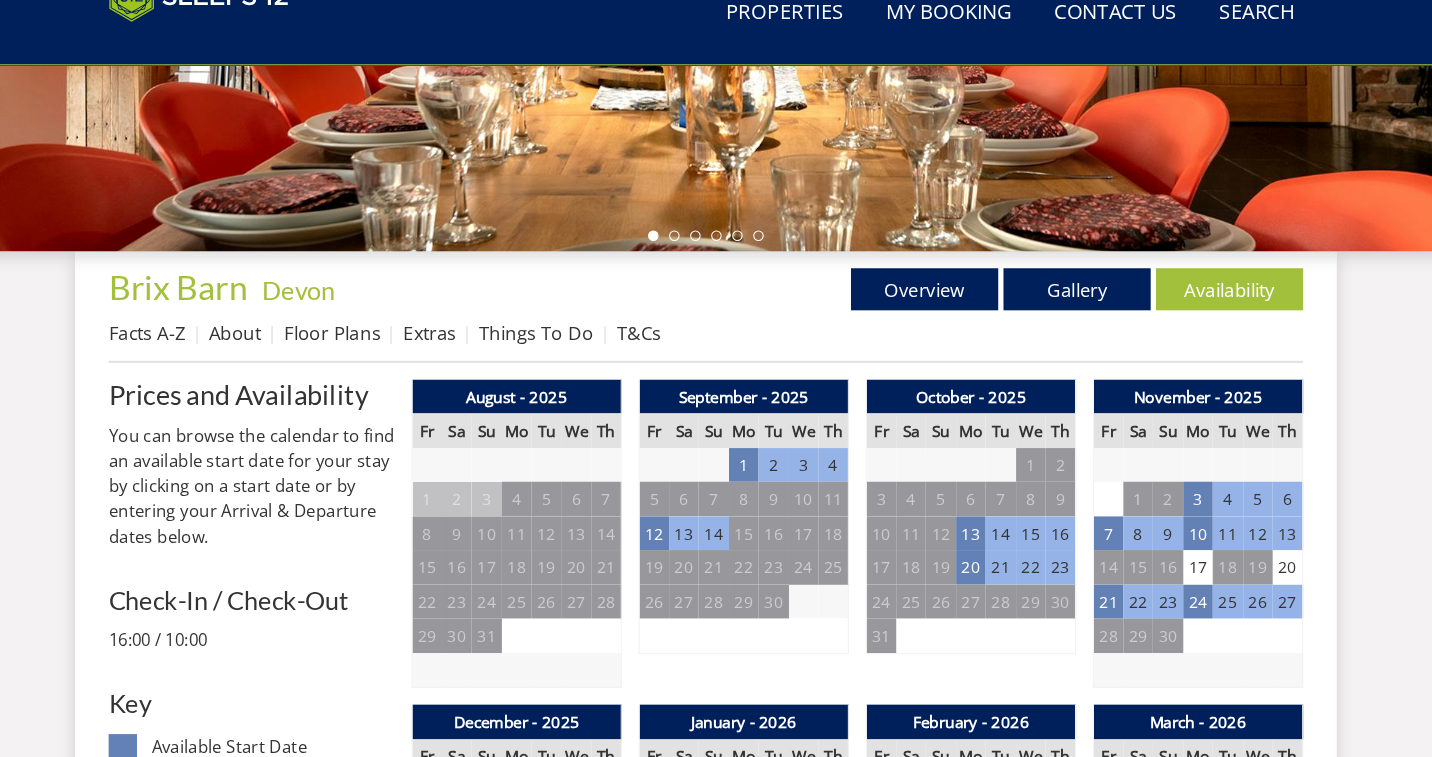 scroll, scrollTop: 613, scrollLeft: 0, axis: vertical 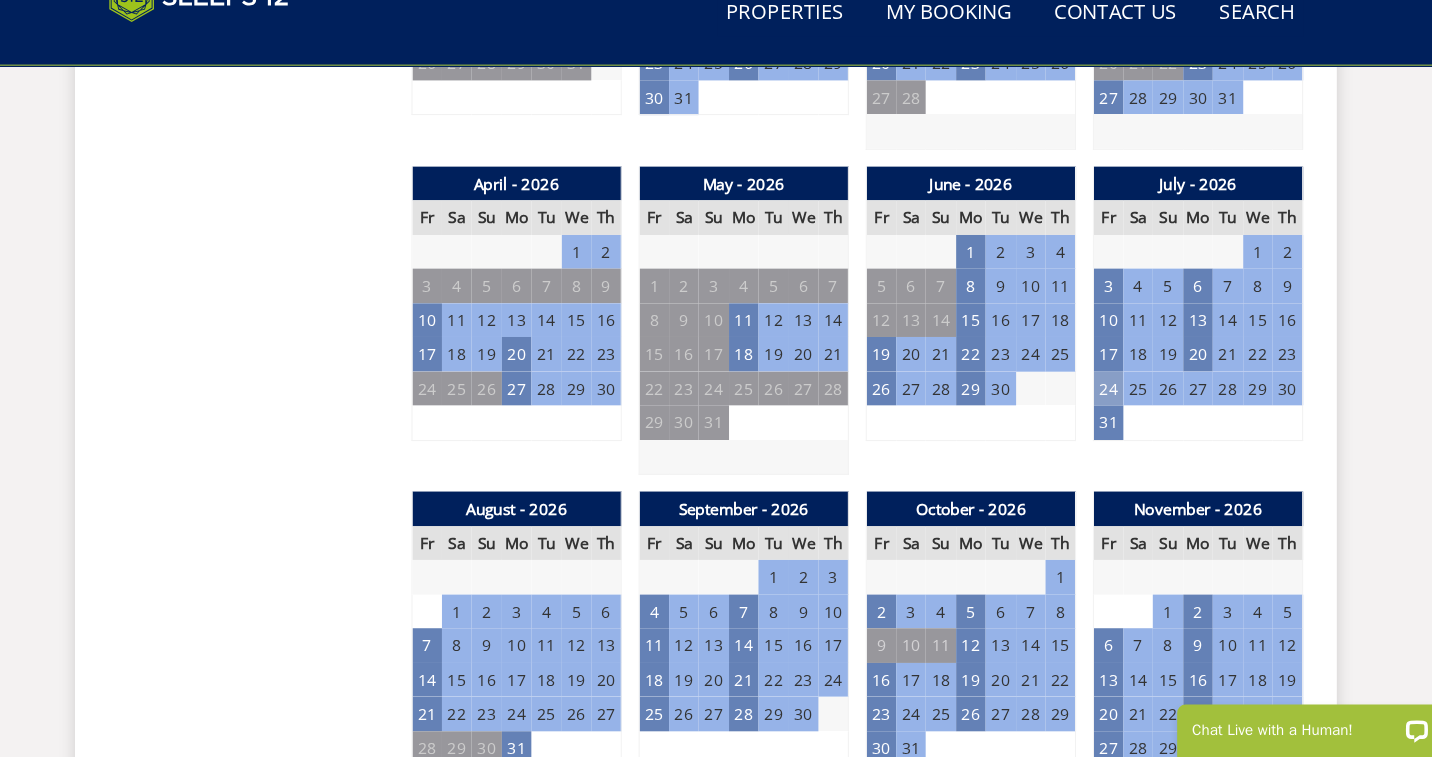 click on "24" at bounding box center [1099, 406] 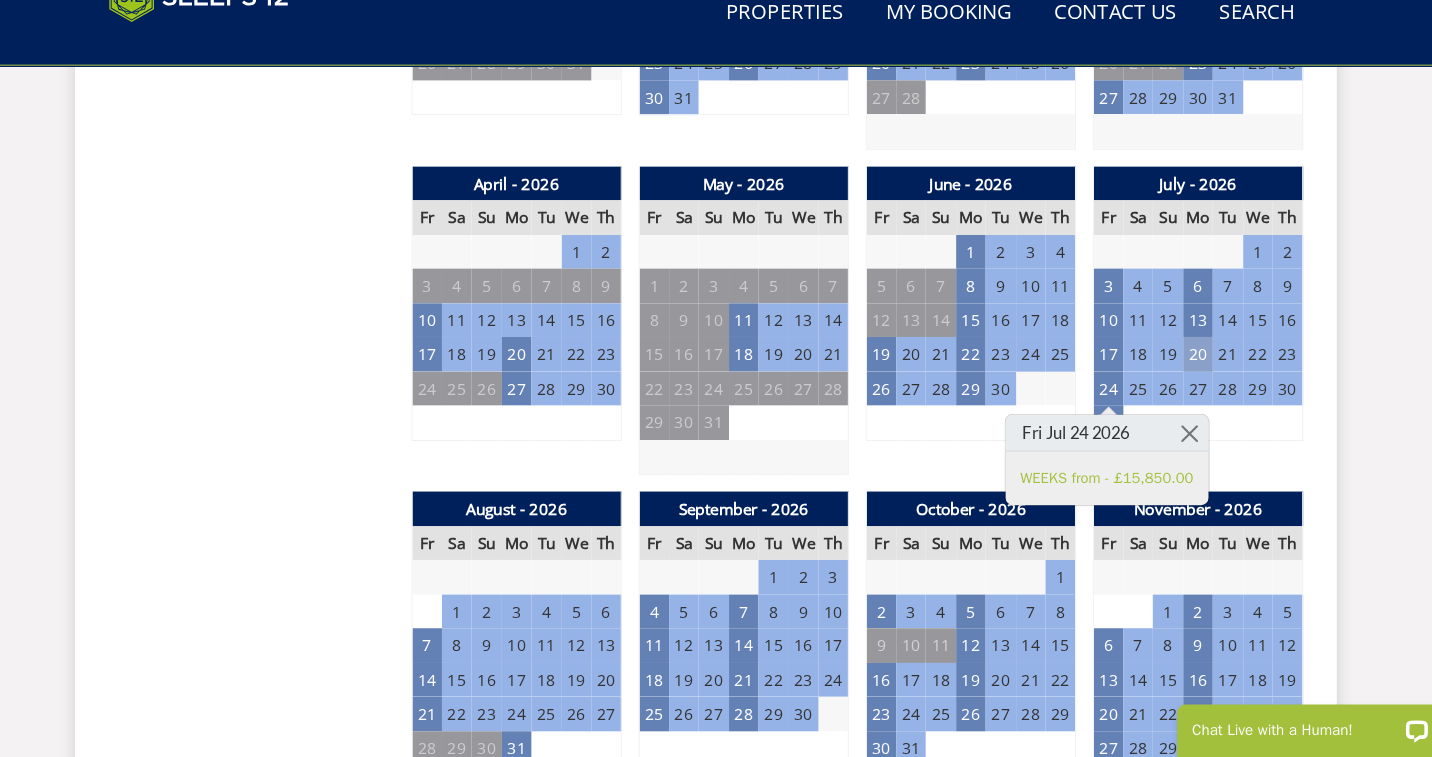 click on "20" at bounding box center [1184, 373] 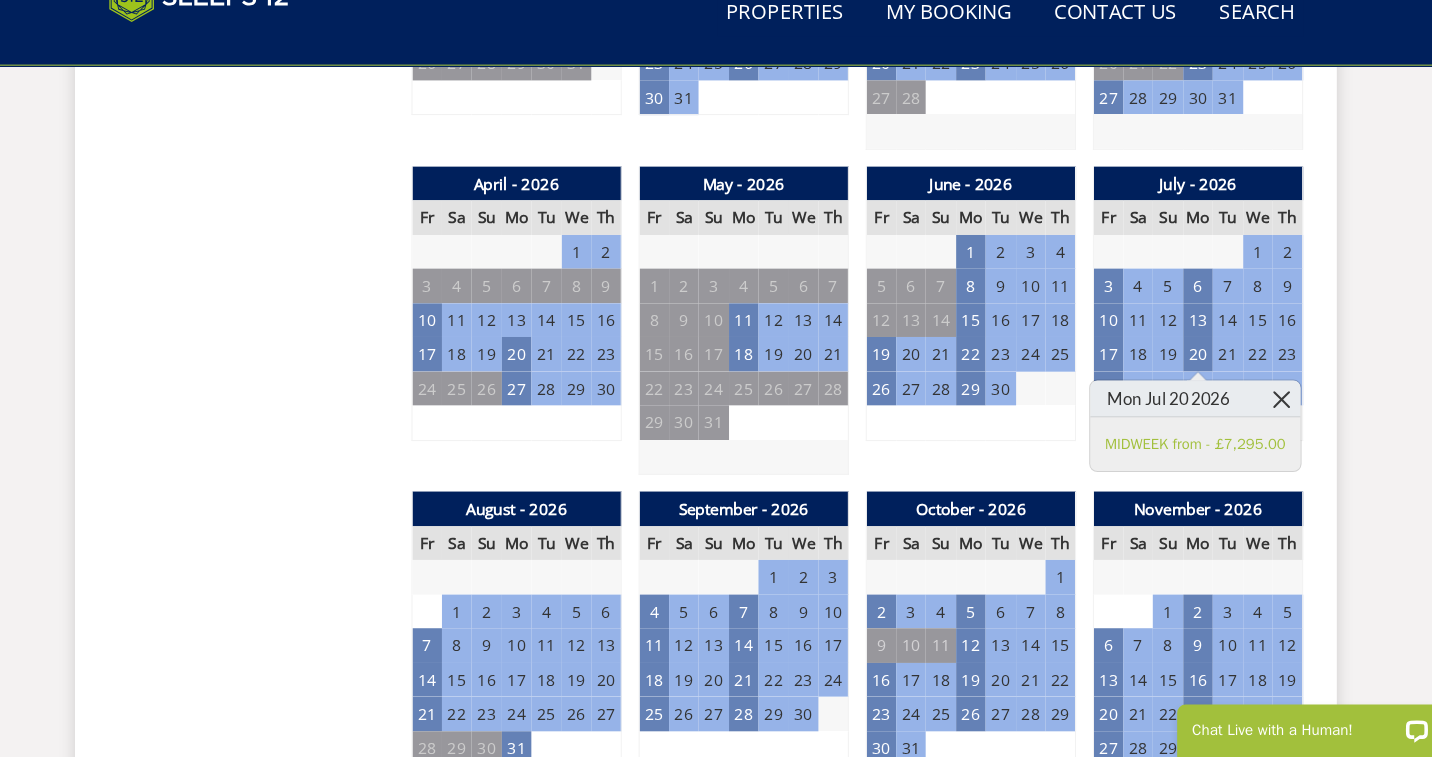 click at bounding box center [1263, 416] 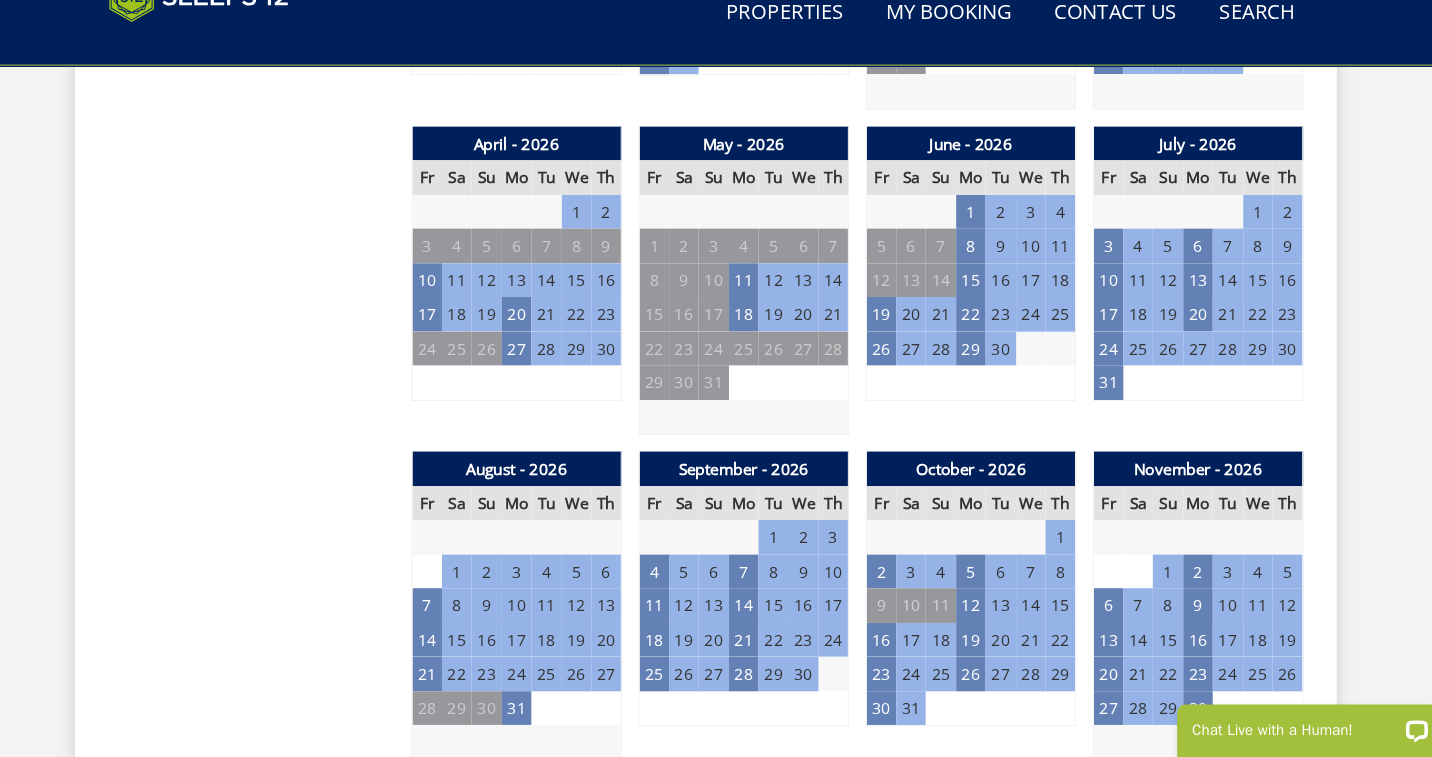scroll, scrollTop: 1436, scrollLeft: 0, axis: vertical 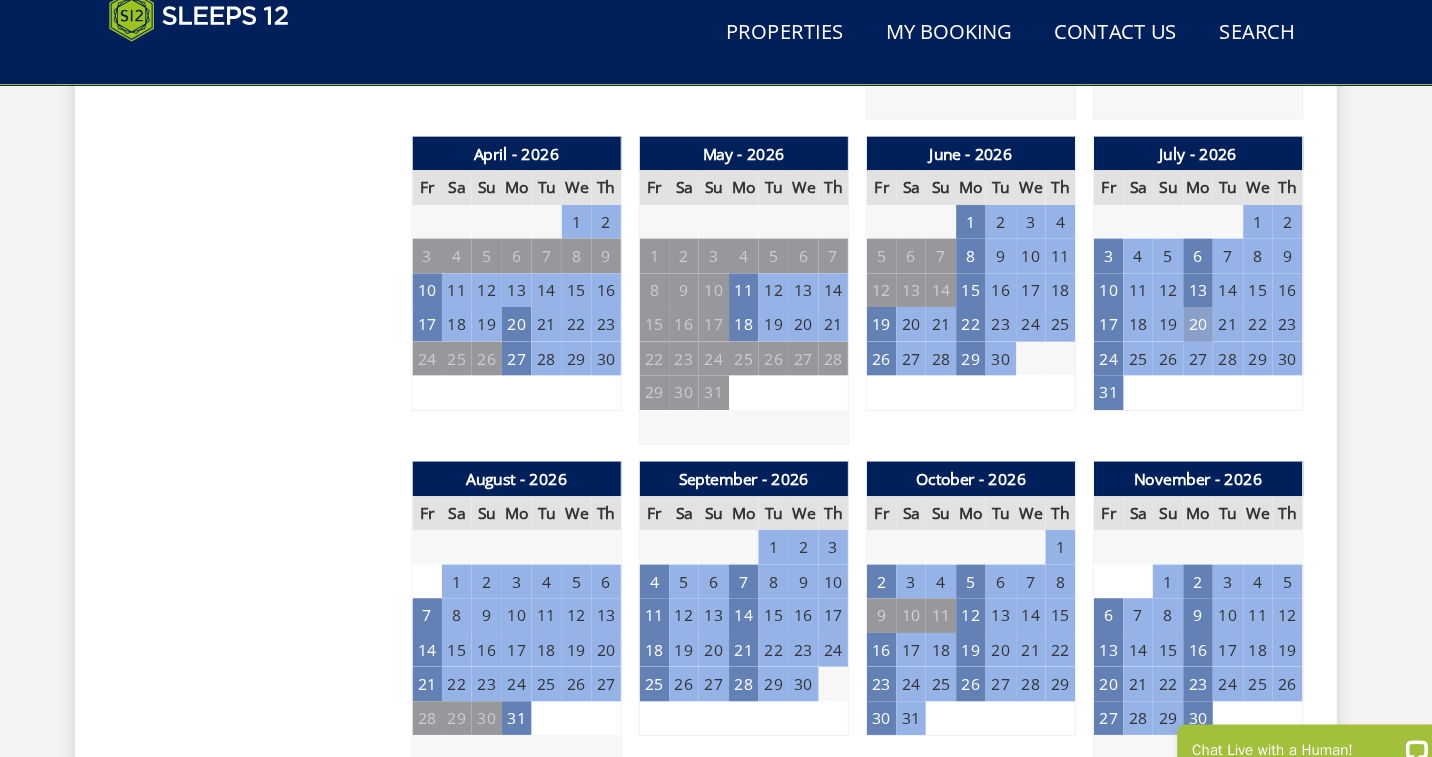 click on "20" at bounding box center (1184, 326) 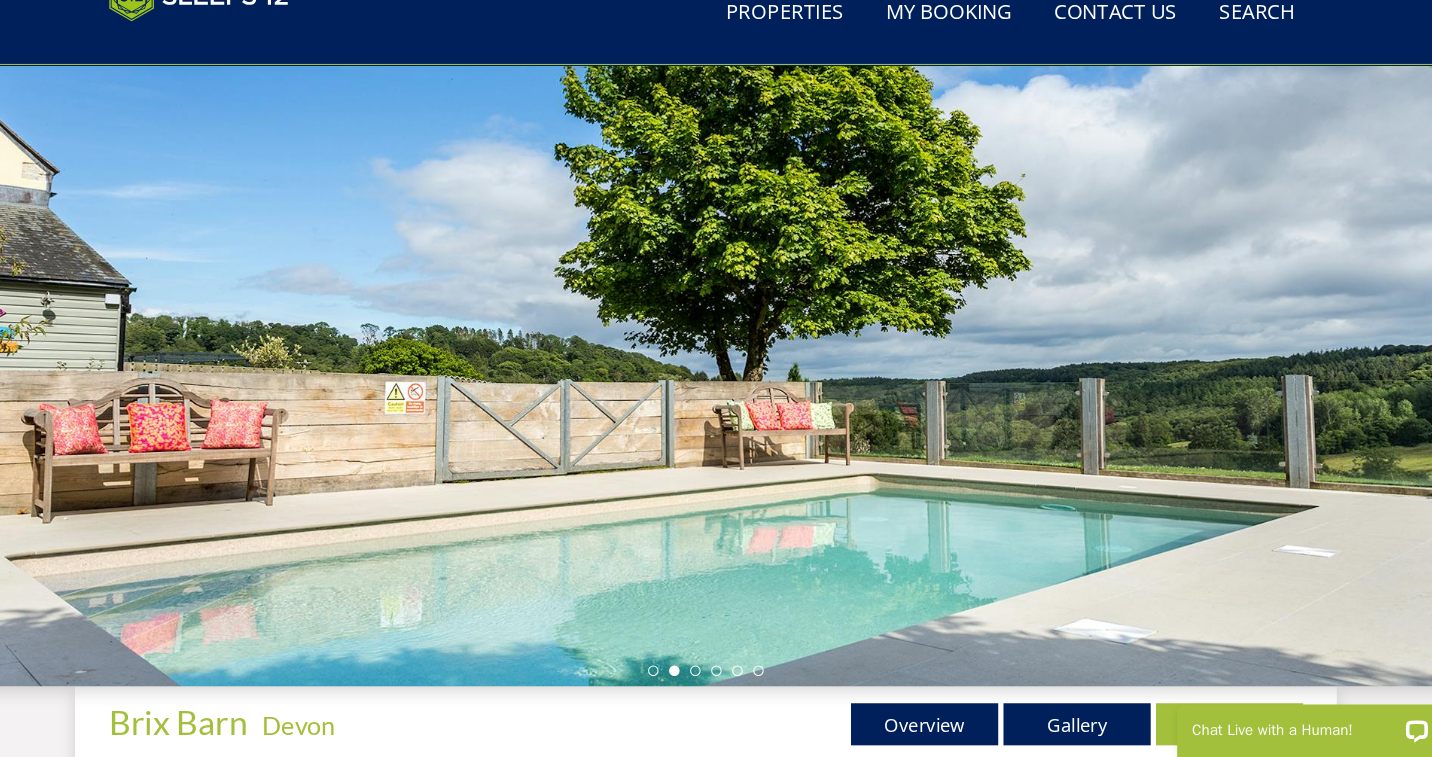 scroll, scrollTop: 466, scrollLeft: 0, axis: vertical 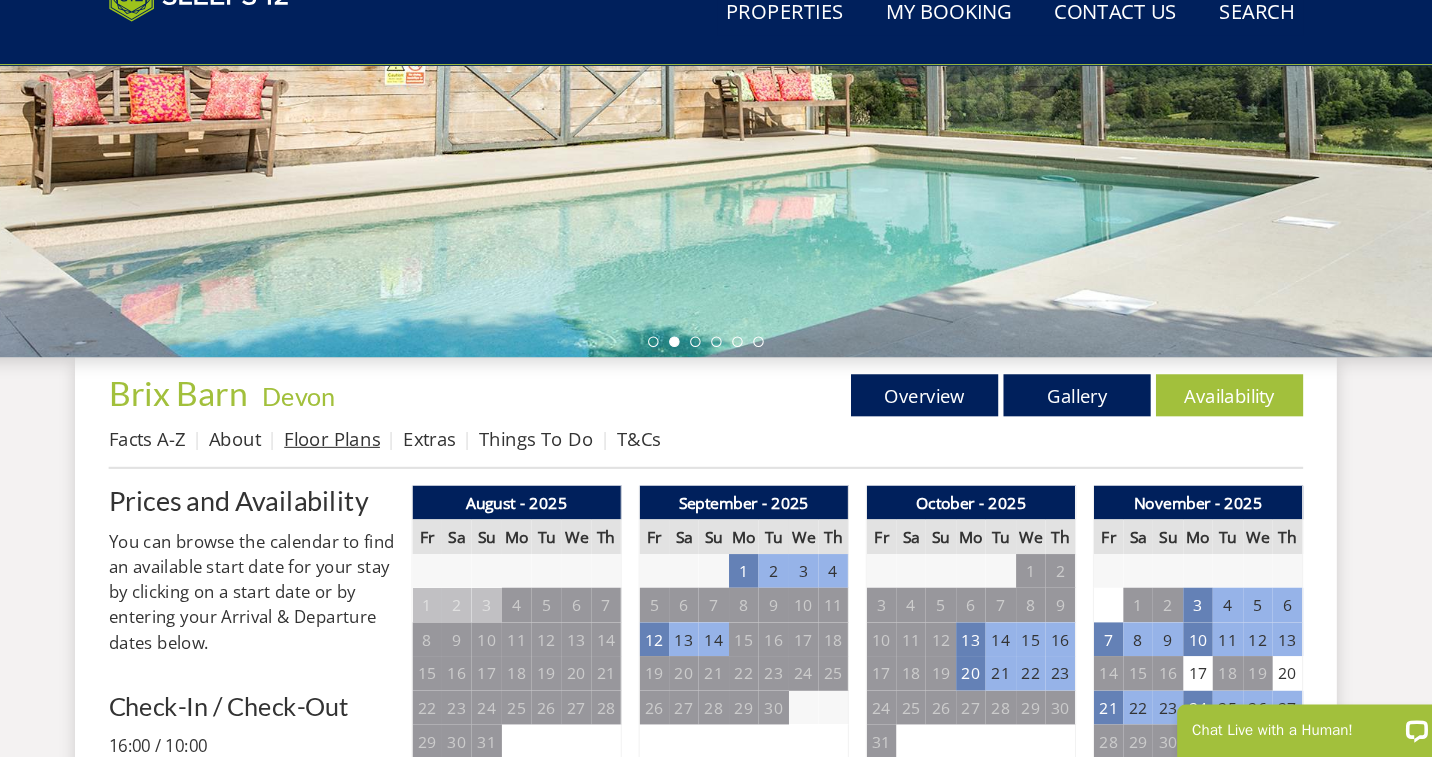 click on "Floor Plans" at bounding box center [360, 454] 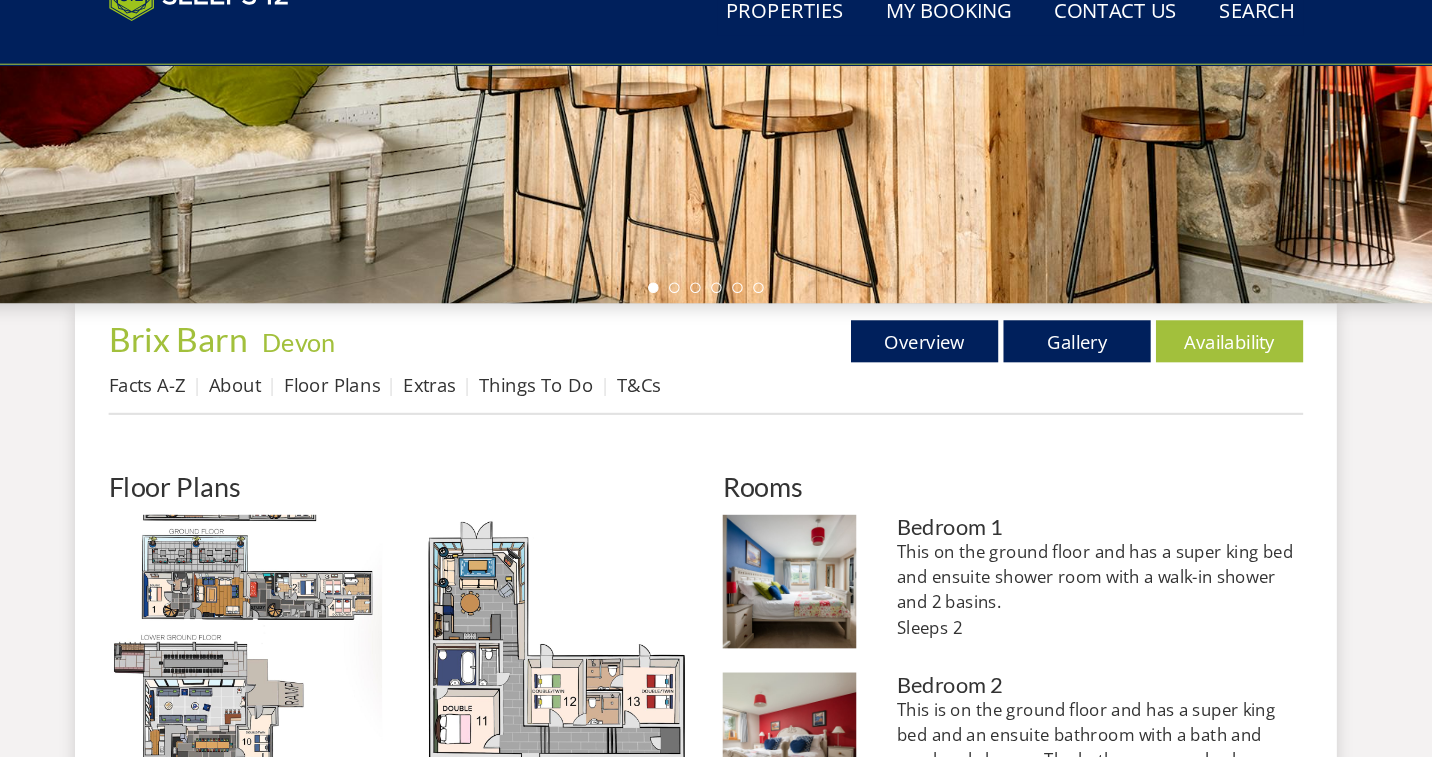 scroll, scrollTop: 703, scrollLeft: 0, axis: vertical 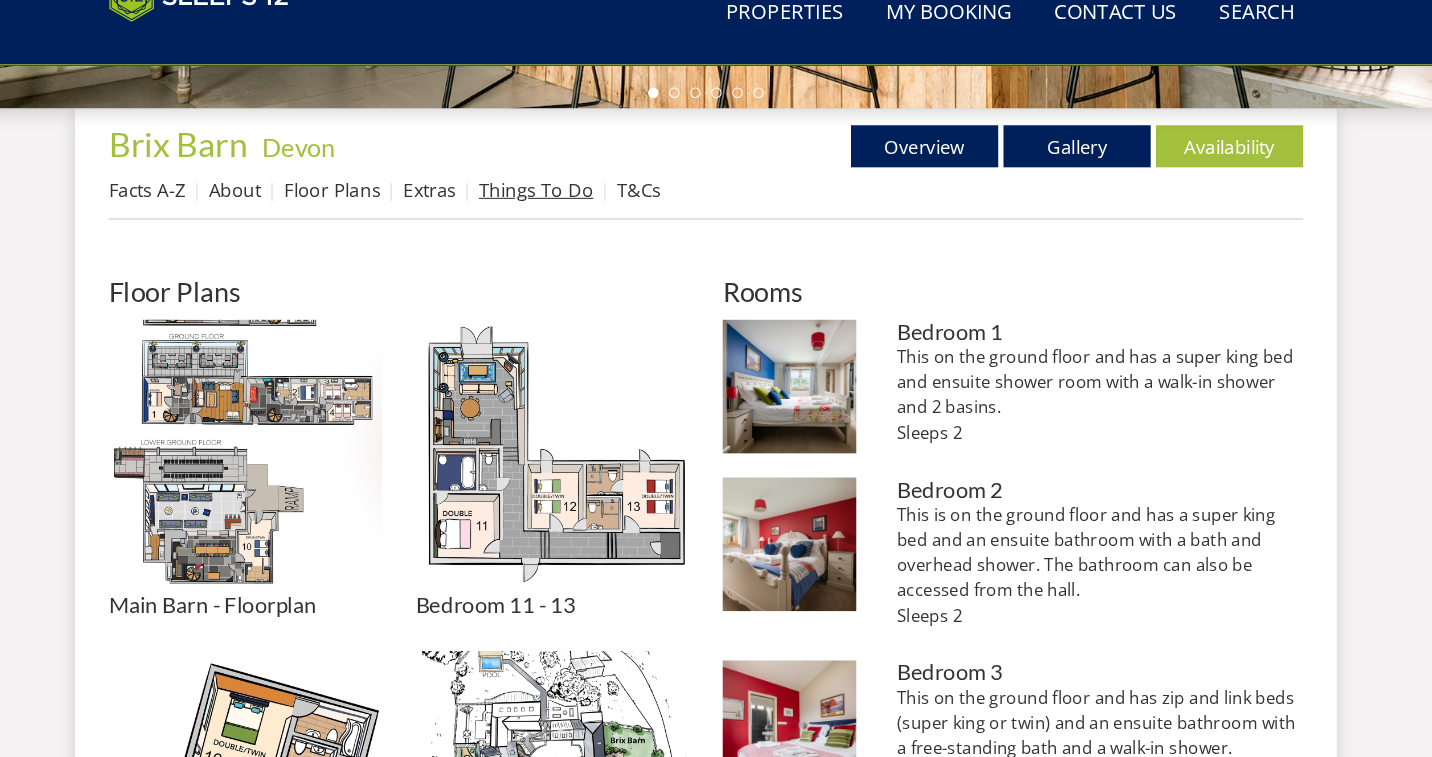 click on "Things To Do" at bounding box center (554, 217) 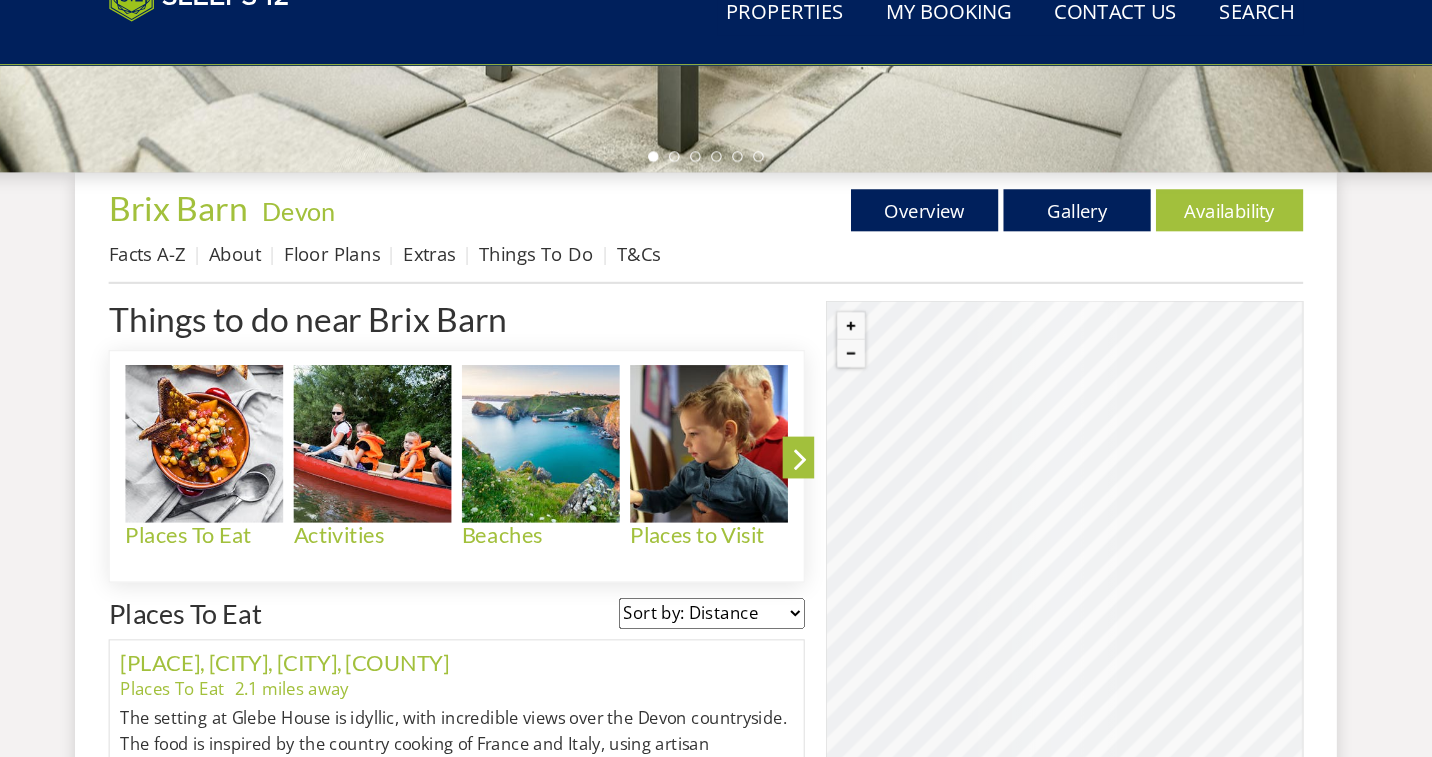 scroll, scrollTop: 681, scrollLeft: 0, axis: vertical 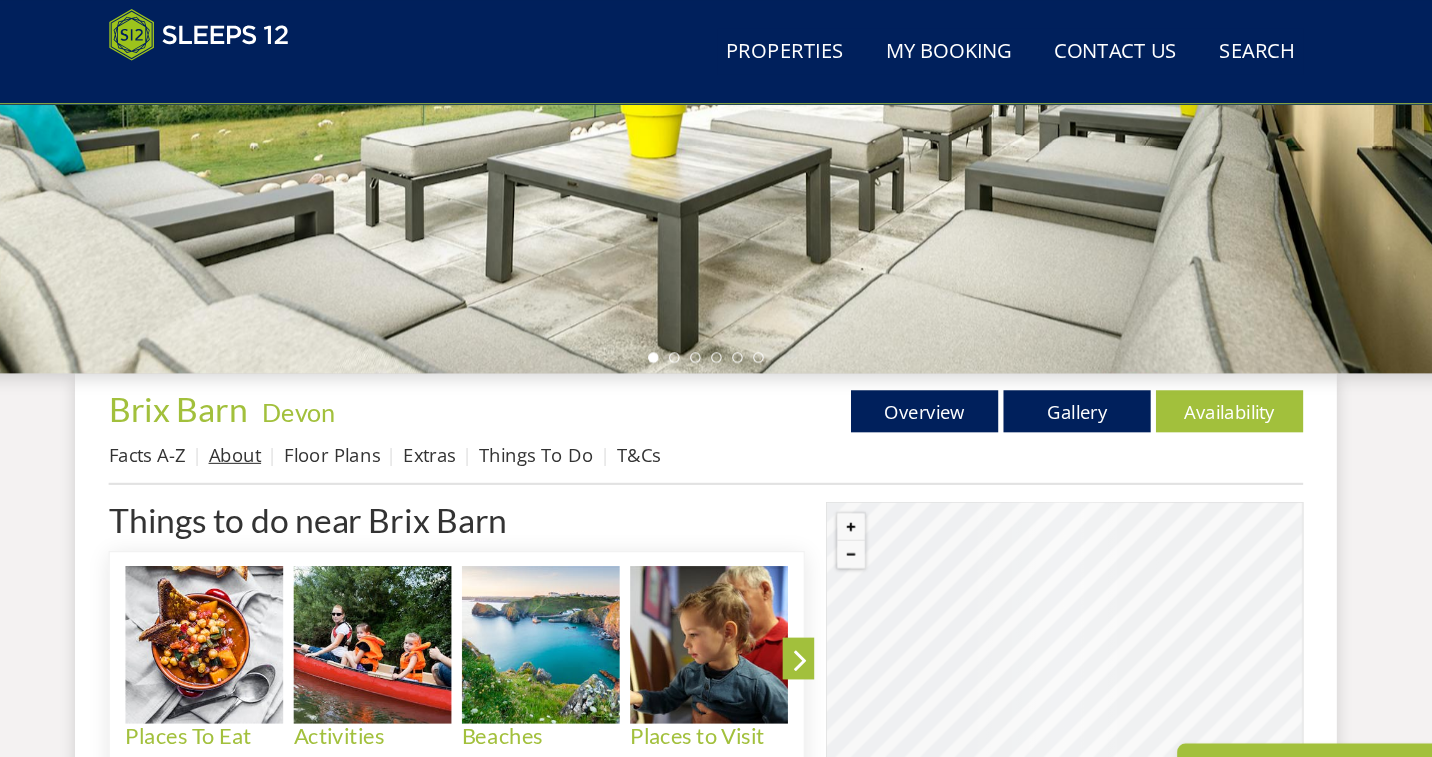 click on "About" at bounding box center [268, 432] 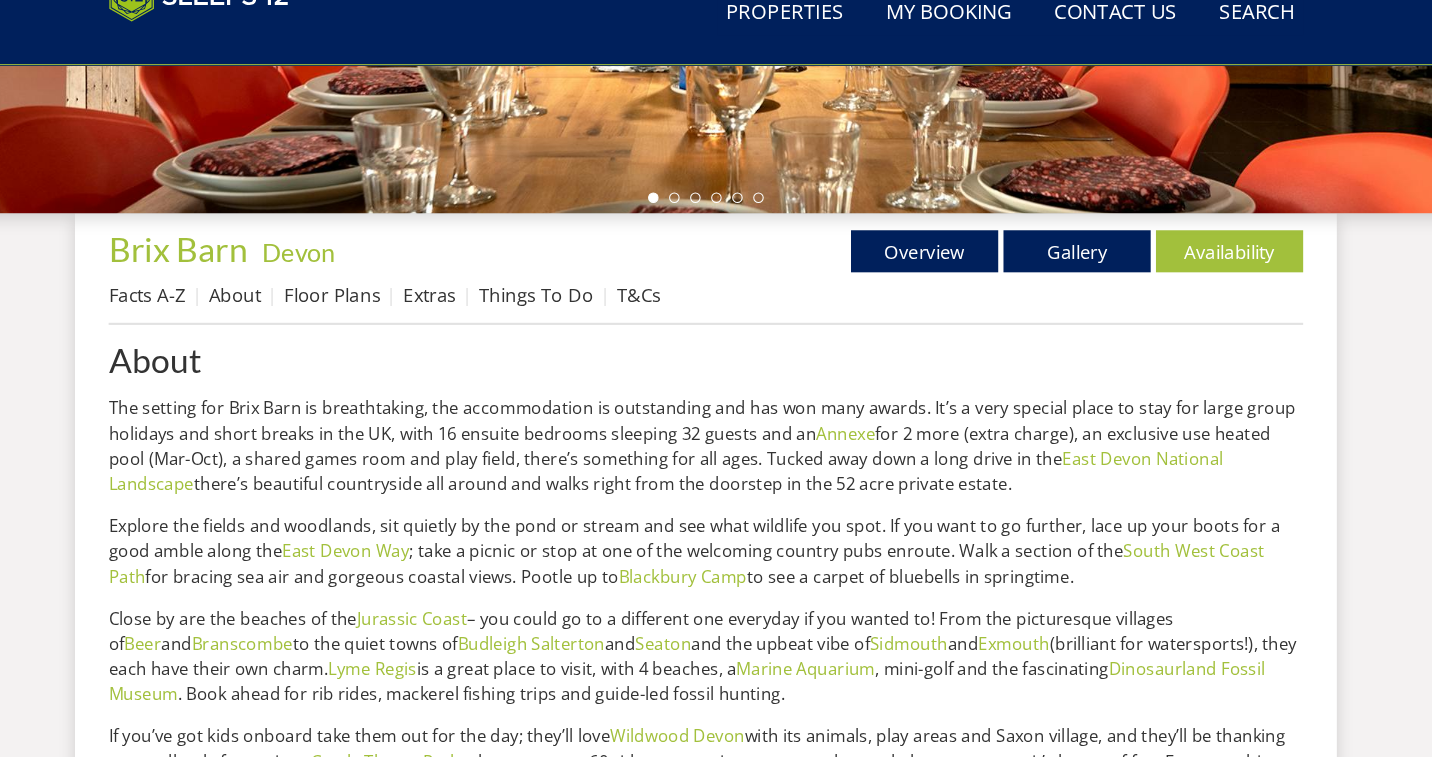 scroll, scrollTop: 613, scrollLeft: 0, axis: vertical 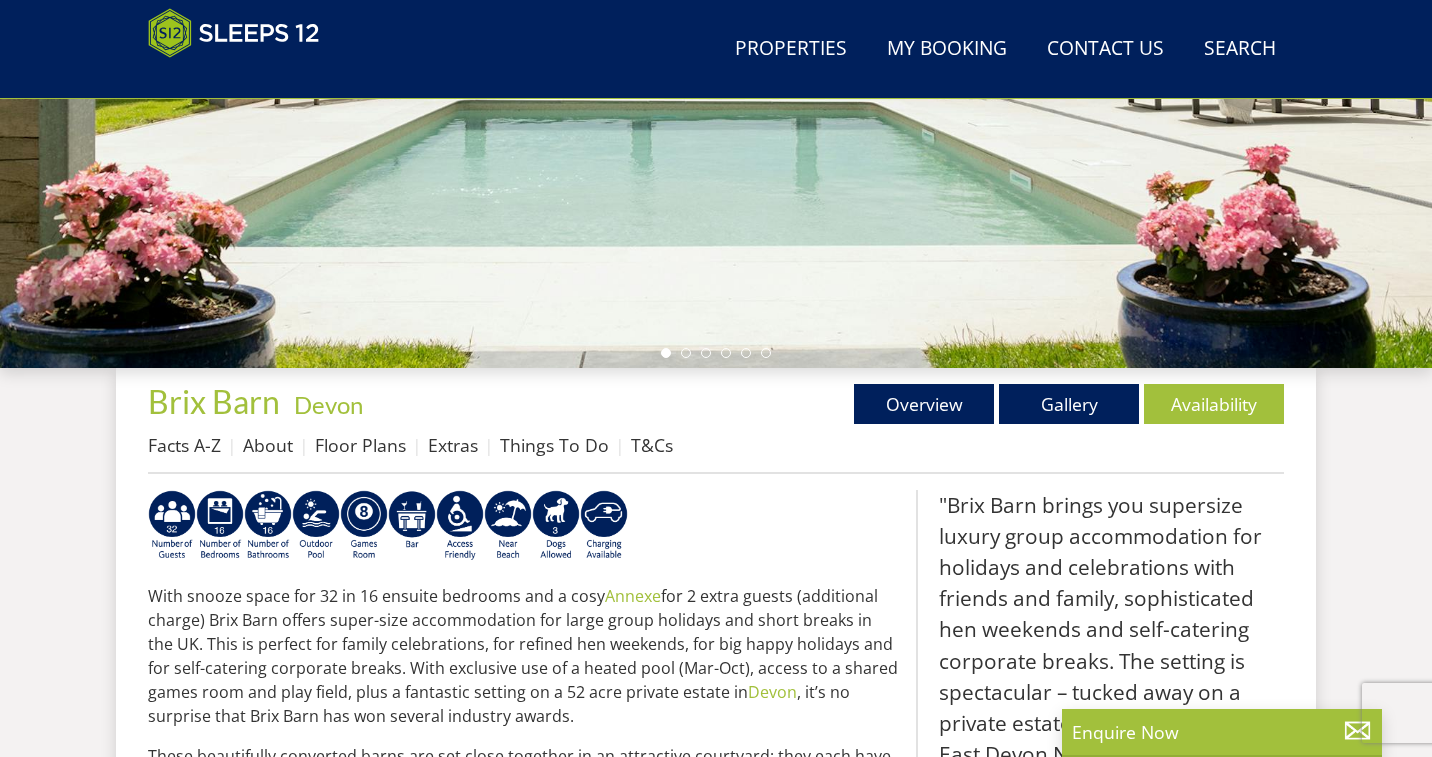 select on "30" 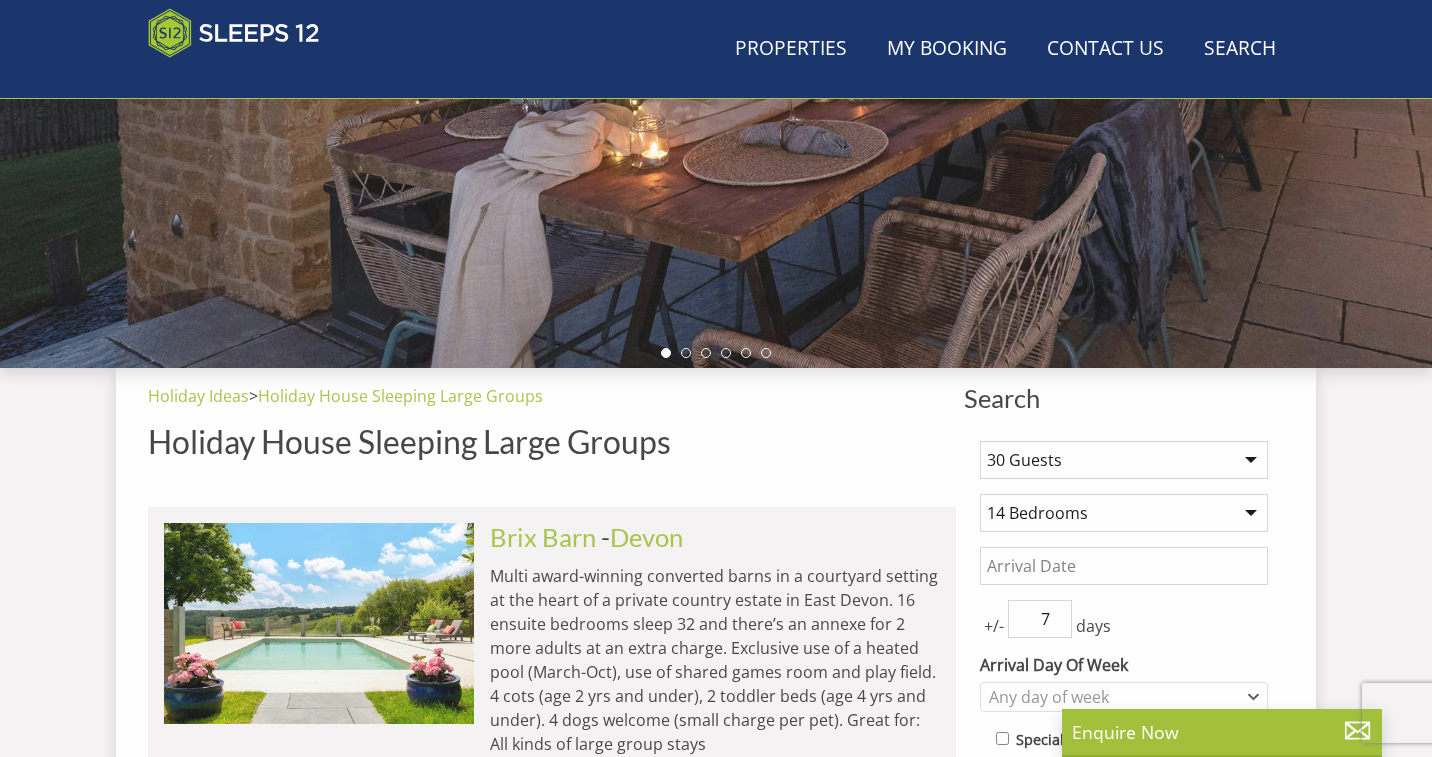 scroll, scrollTop: 775, scrollLeft: 0, axis: vertical 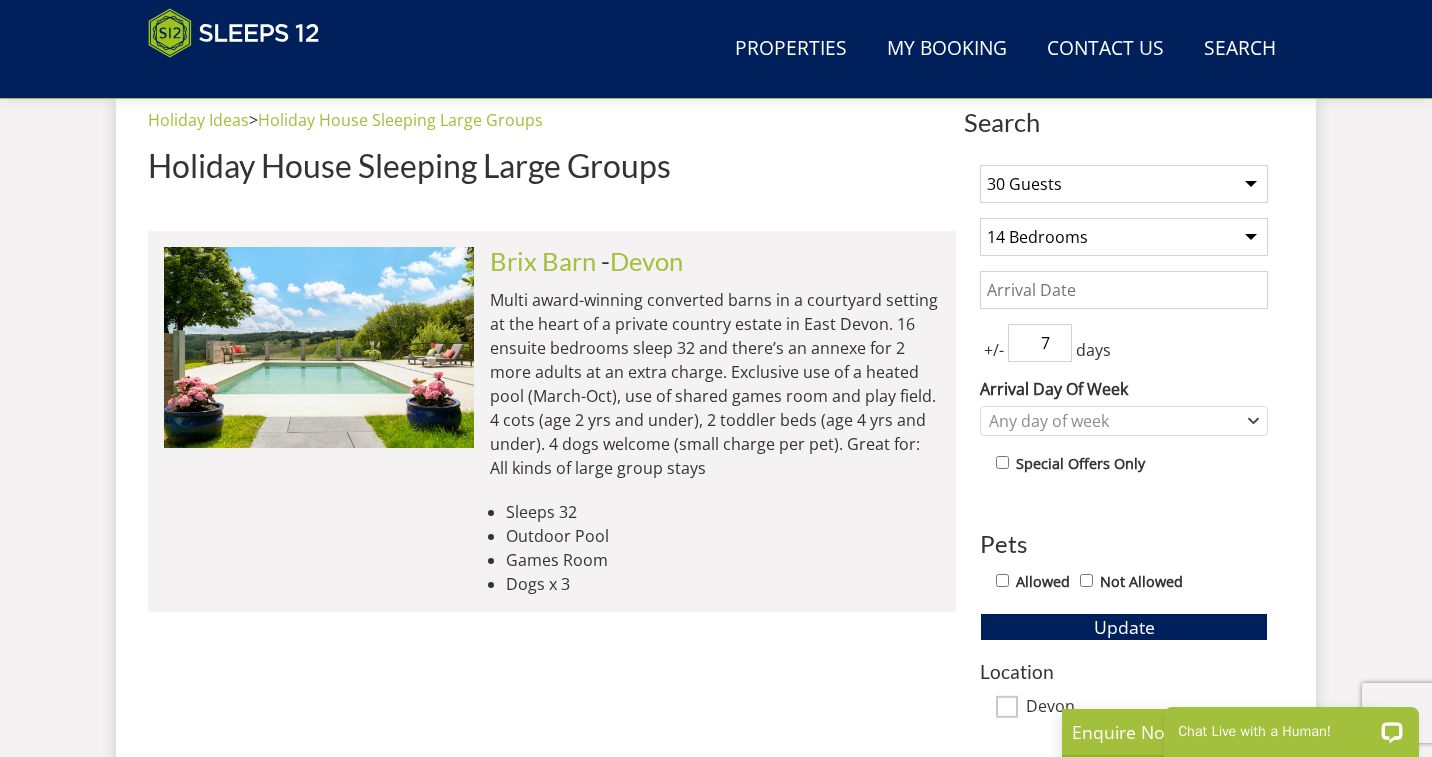 click on "Any number of bedrooms
3 Bedrooms
4 Bedrooms
5 Bedrooms
6 Bedrooms
7 Bedrooms
8 Bedrooms
9 Bedrooms
10 Bedrooms
11 Bedrooms
12 Bedrooms
13 Bedrooms
14 Bedrooms
15 Bedrooms
16 Bedrooms" at bounding box center (1124, 237) 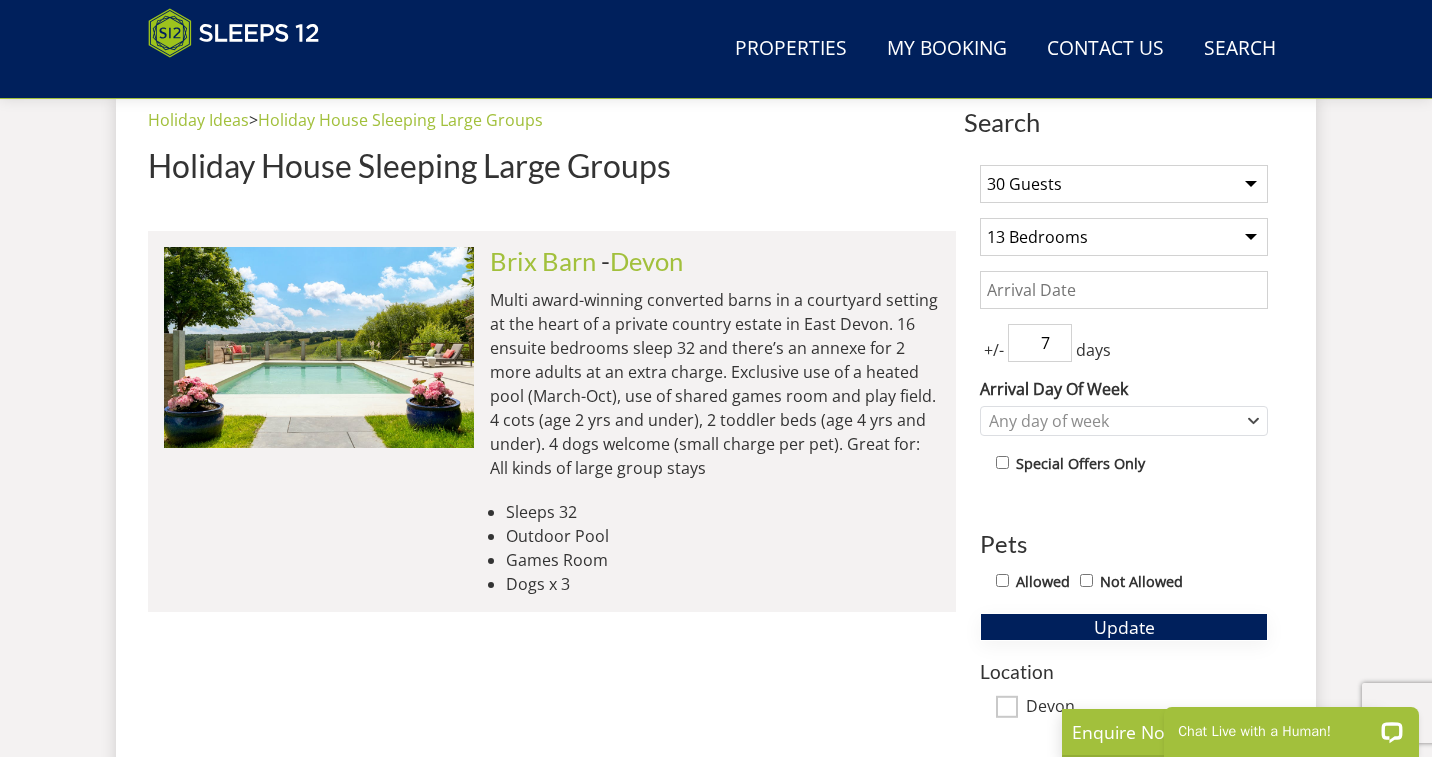click on "Update" at bounding box center [1124, 627] 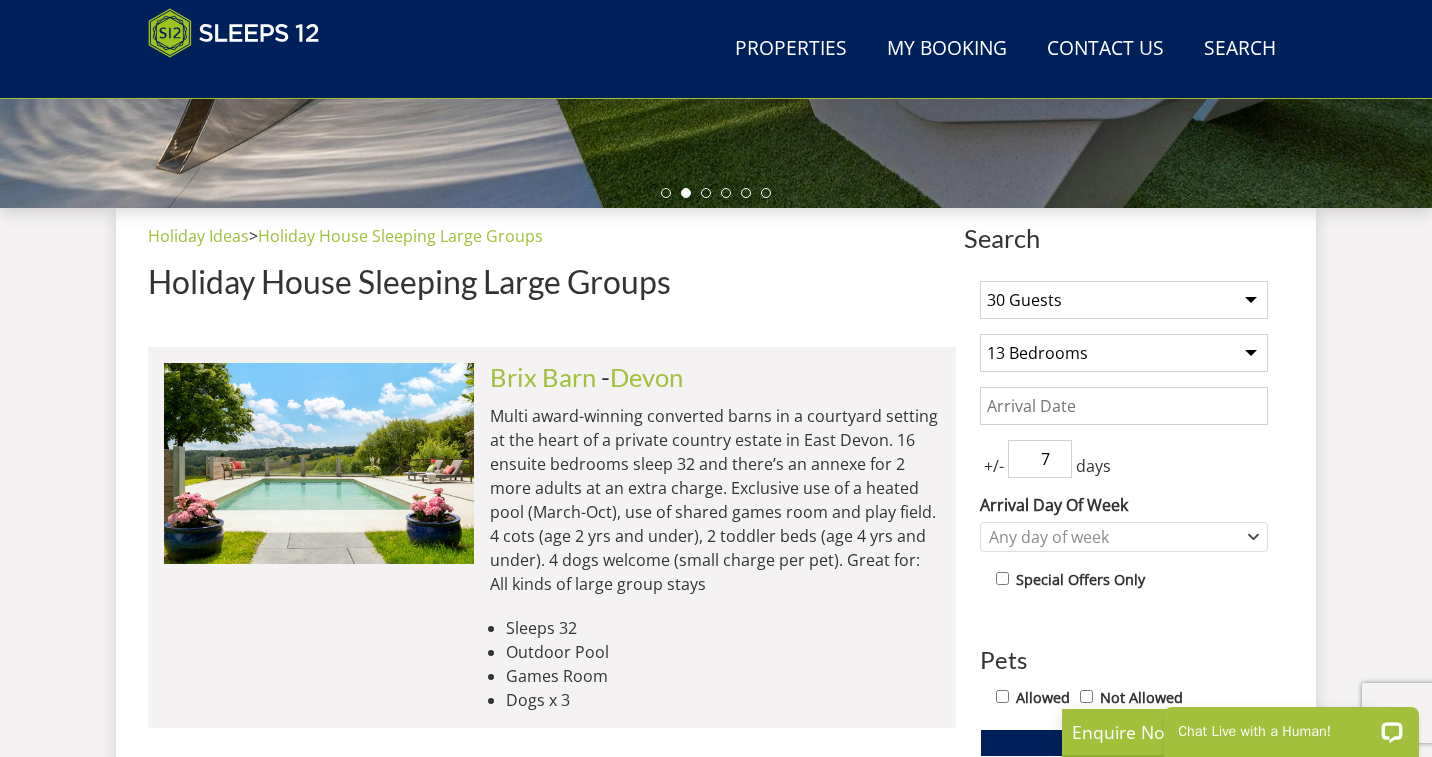 scroll, scrollTop: 740, scrollLeft: 0, axis: vertical 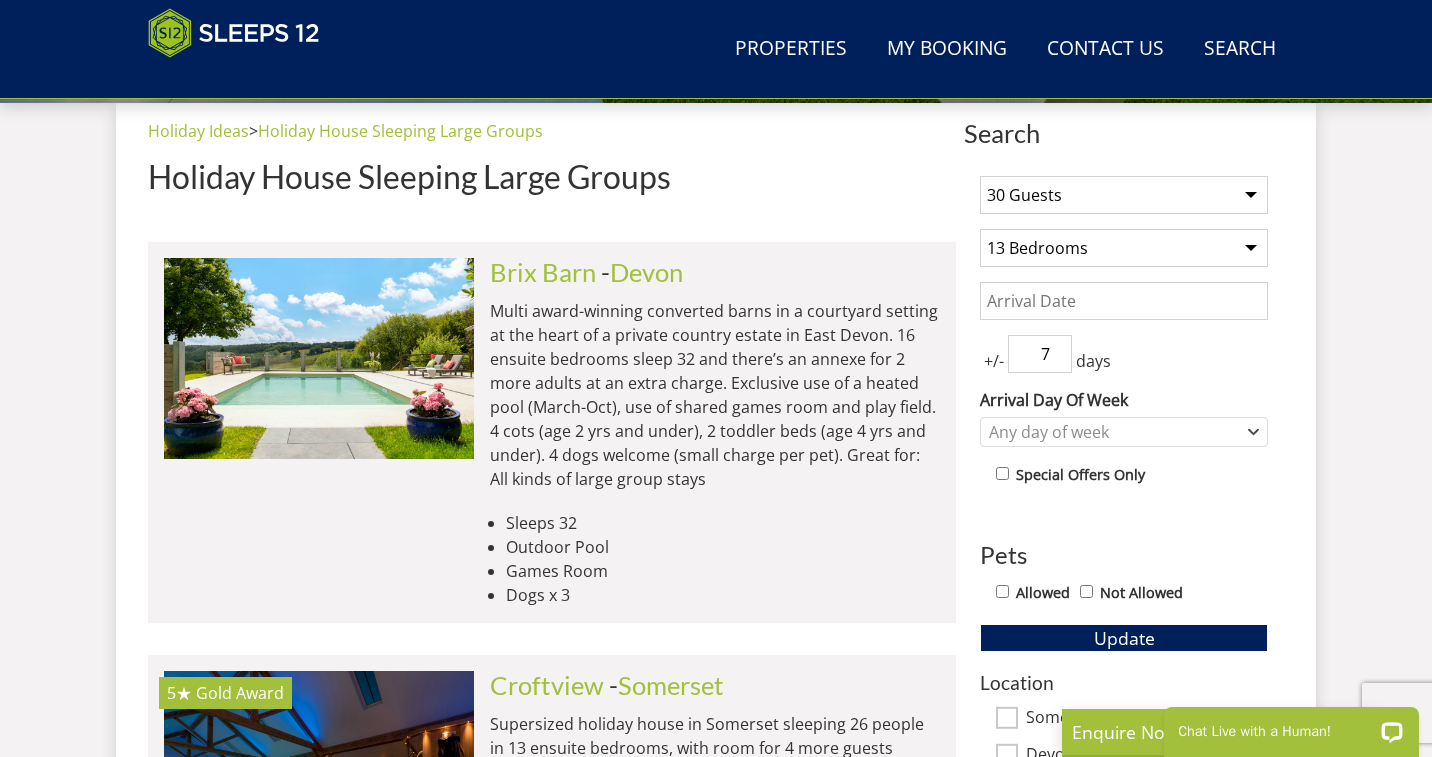 click on "1 Guest
2 Guests
3 Guests
4 Guests
5 Guests
6 Guests
7 Guests
8 Guests
9 Guests
10 Guests
11 Guests
12 Guests
13 Guests
14 Guests
15 Guests
16 Guests
17 Guests
18 Guests
19 Guests
20 Guests
21 Guests
22 Guests
23 Guests
24 Guests
25 Guests
26 Guests
27 Guests
28 Guests
29 Guests
30 Guests
31 Guests
32 Guests
33 Guests
34 Guests
35 Guests
36 Guests
37 Guests
38 Guests
39 Guests
40 Guests
41 Guests
42 Guests
43 Guests
44 Guests
45 Guests
46 Guests
47 Guests
48 Guests
49 Guests
50 Guests" at bounding box center (1124, 195) 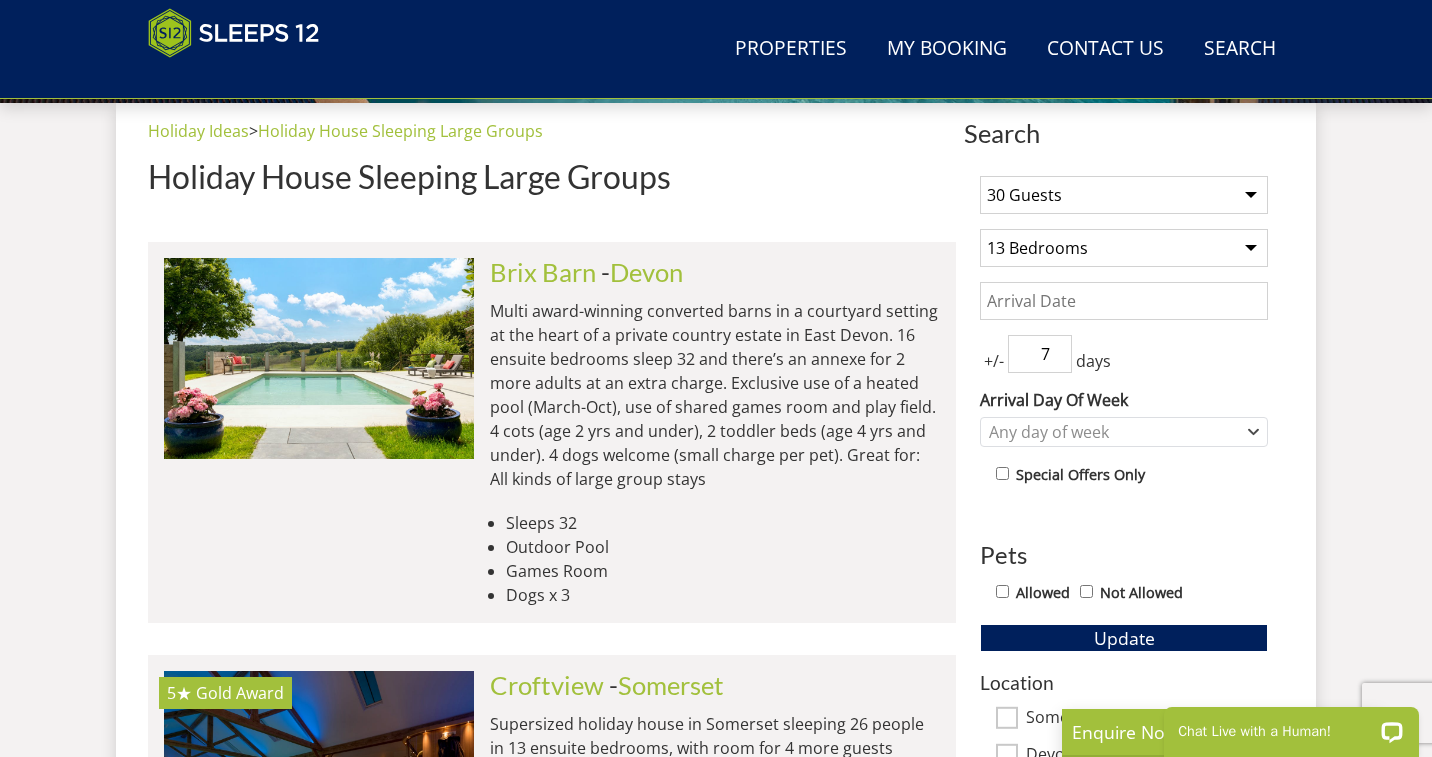 select on "32" 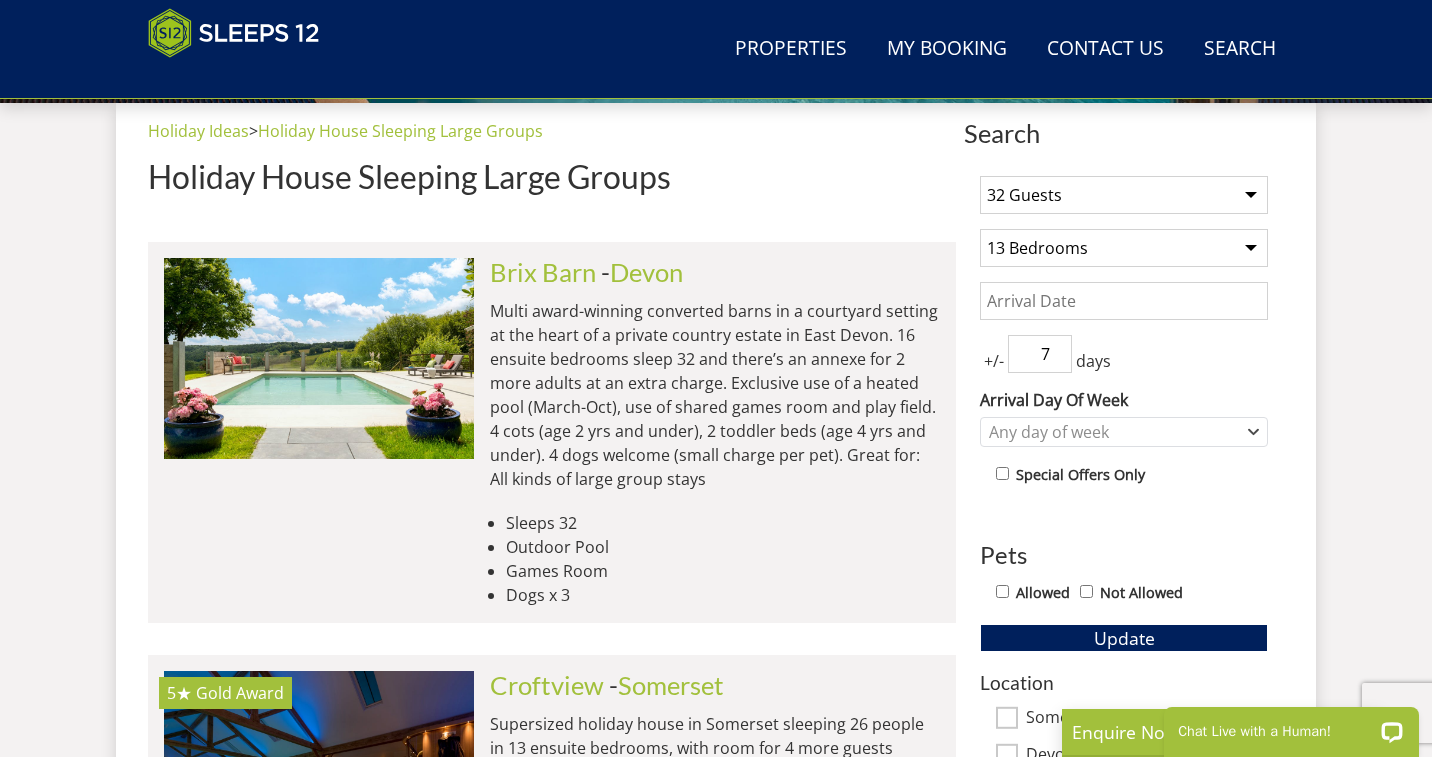 click on "Any number of bedrooms
3 Bedrooms
4 Bedrooms
5 Bedrooms
6 Bedrooms
7 Bedrooms
8 Bedrooms
9 Bedrooms
10 Bedrooms
11 Bedrooms
12 Bedrooms
13 Bedrooms
14 Bedrooms
15 Bedrooms
16 Bedrooms" at bounding box center [1124, 248] 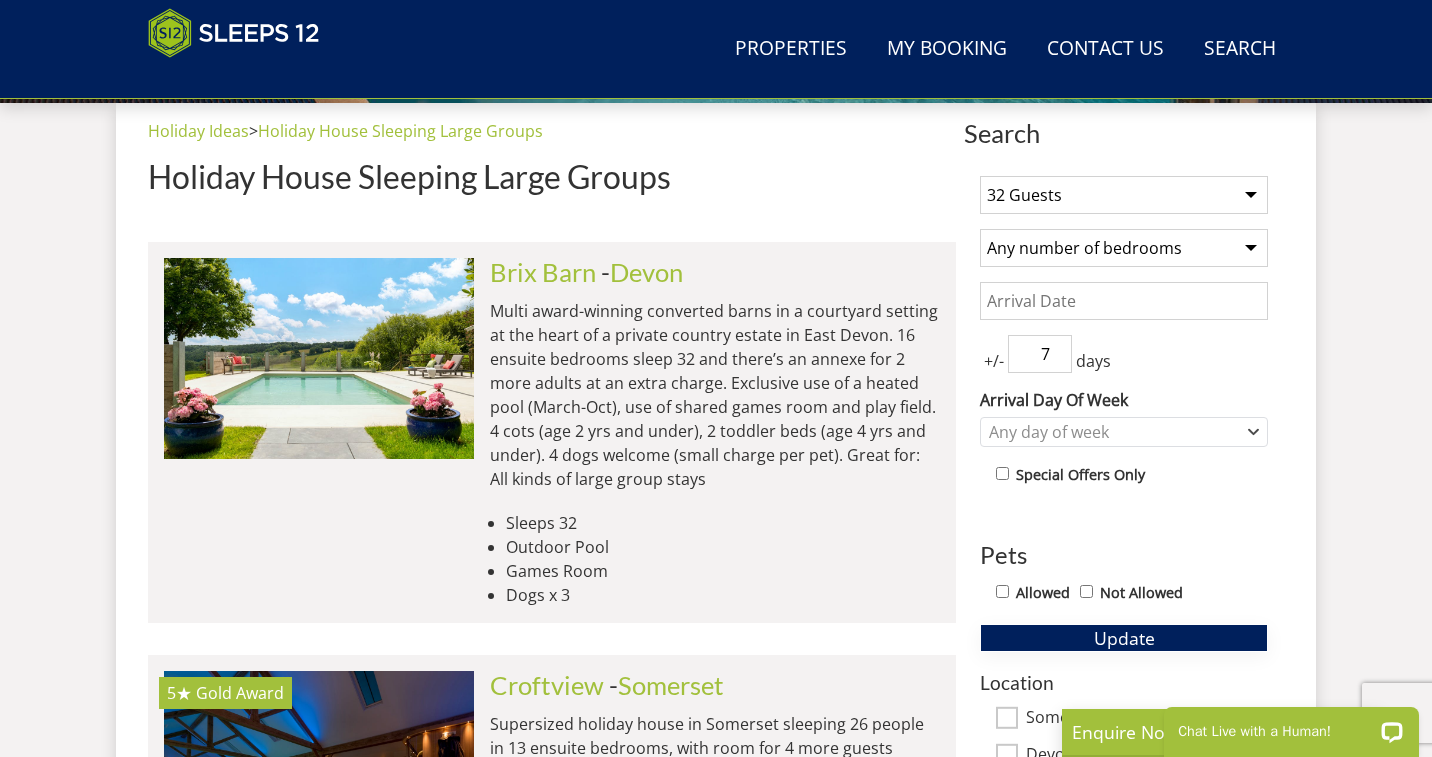 click on "Update" at bounding box center (1124, 638) 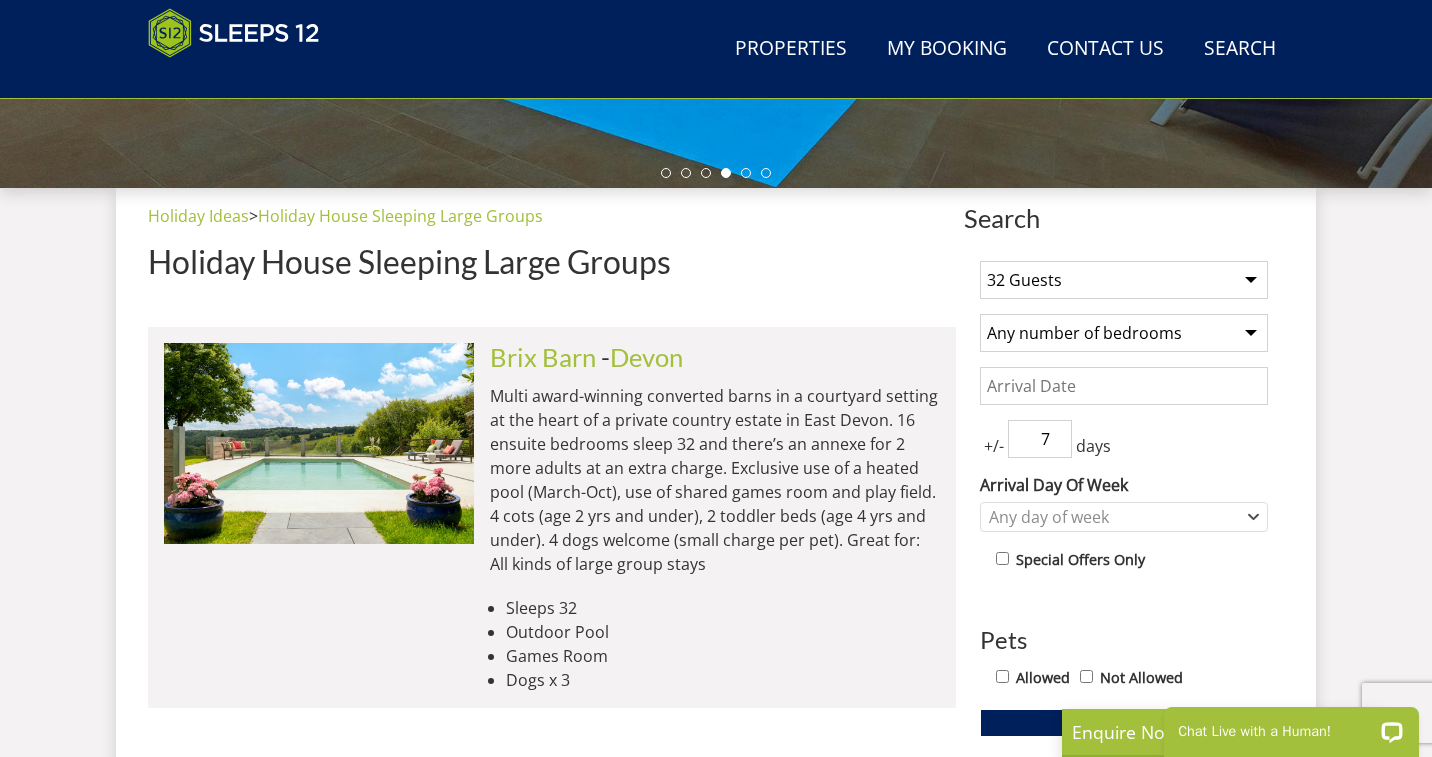 scroll, scrollTop: 665, scrollLeft: 0, axis: vertical 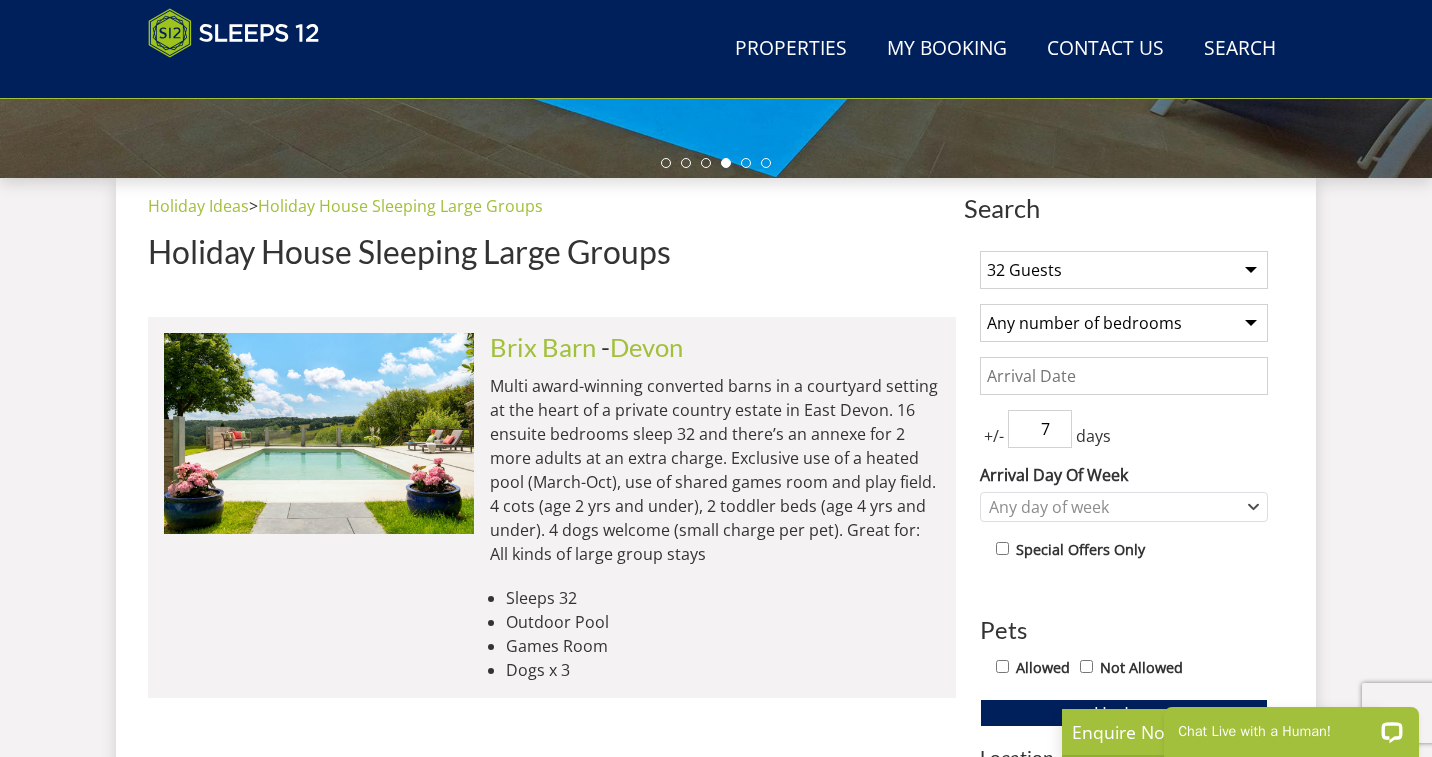 click on "1 Guest
2 Guests
3 Guests
4 Guests
5 Guests
6 Guests
7 Guests
8 Guests
9 Guests
10 Guests
11 Guests
12 Guests
13 Guests
14 Guests
15 Guests
16 Guests
17 Guests
18 Guests
19 Guests
20 Guests
21 Guests
22 Guests
23 Guests
24 Guests
25 Guests
26 Guests
27 Guests
28 Guests
29 Guests
30 Guests
31 Guests
32 Guests
33 Guests
34 Guests
35 Guests
36 Guests
37 Guests
38 Guests
39 Guests
40 Guests
41 Guests
42 Guests
43 Guests
44 Guests
45 Guests
46 Guests
47 Guests
48 Guests
49 Guests
50 Guests" at bounding box center [1124, 270] 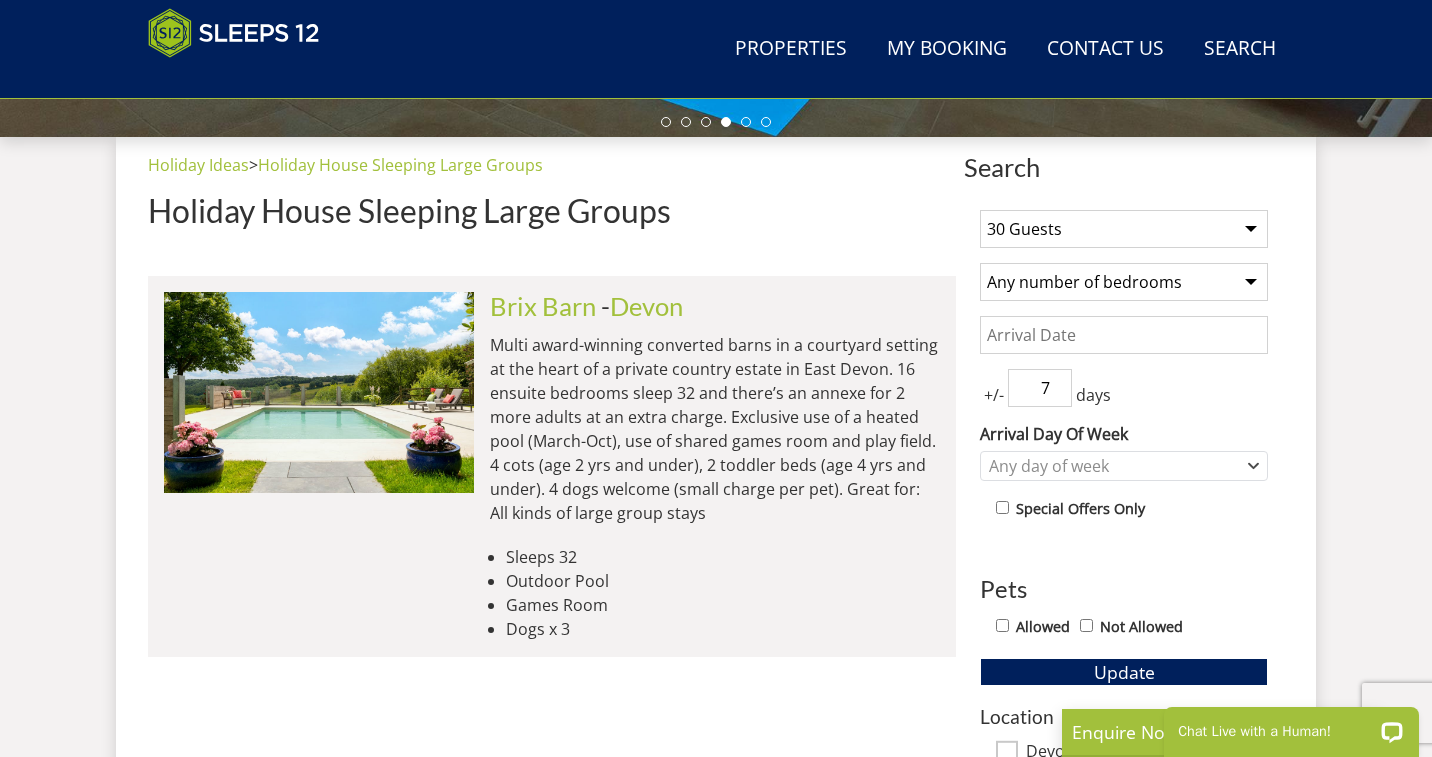 scroll, scrollTop: 731, scrollLeft: 0, axis: vertical 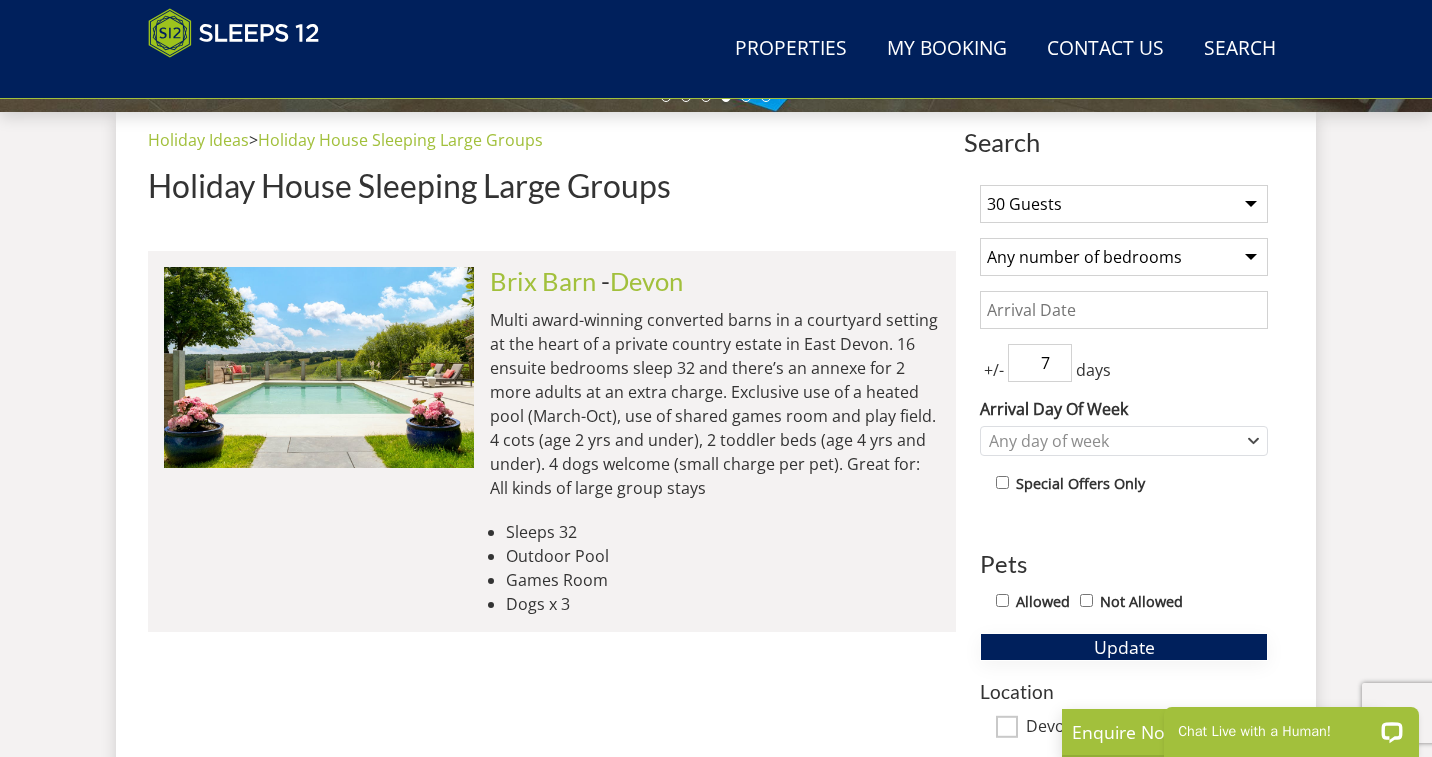 click on "Update" at bounding box center (1124, 647) 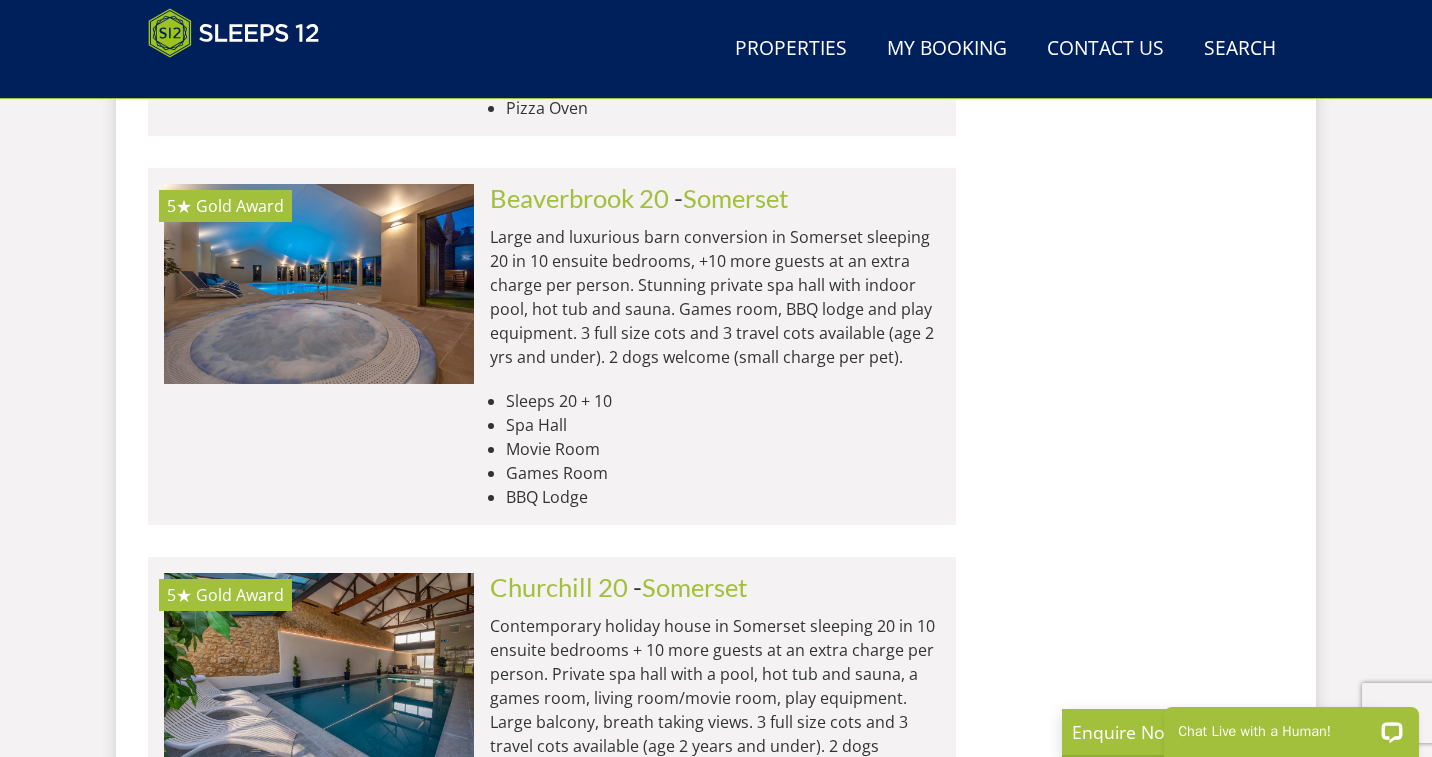 scroll, scrollTop: 1986, scrollLeft: 0, axis: vertical 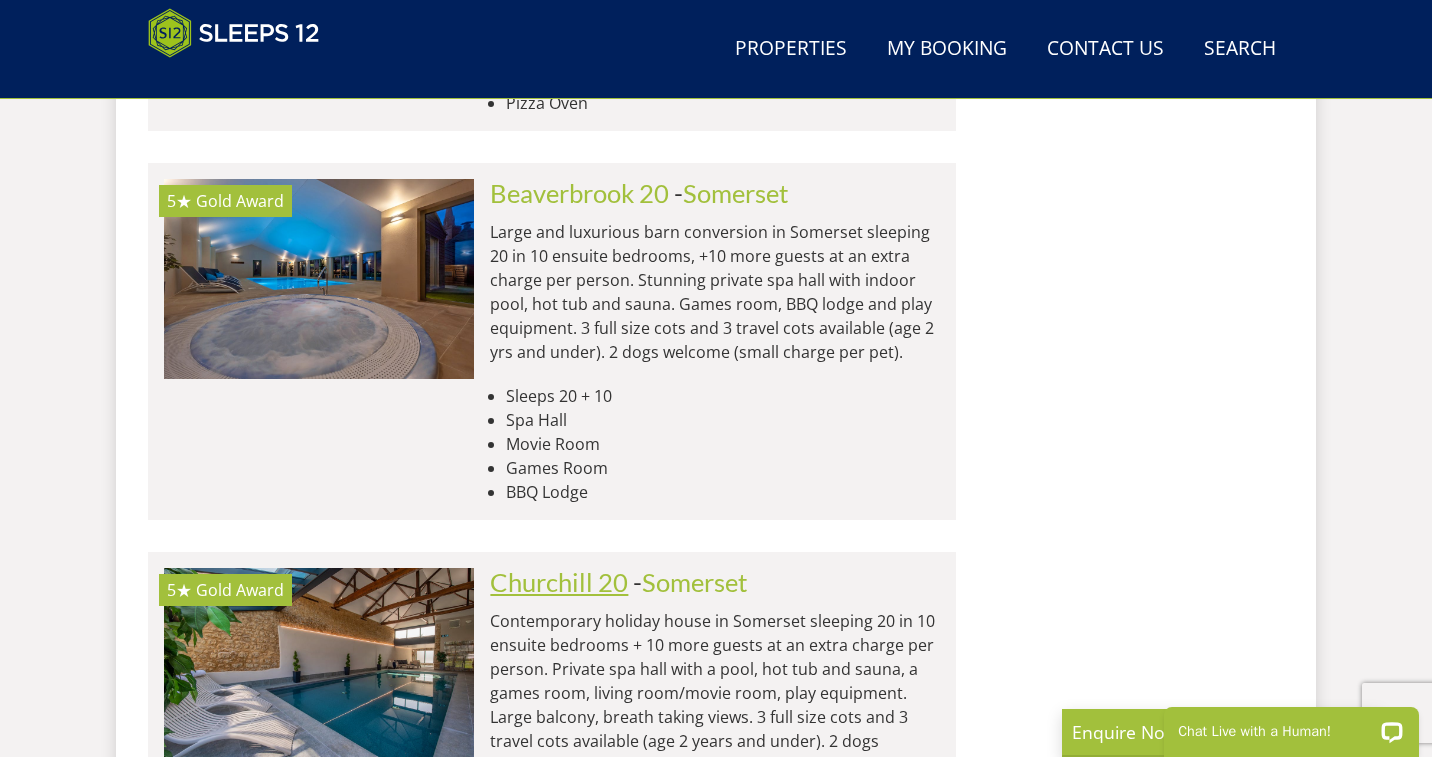click on "Churchill 20" at bounding box center (559, 582) 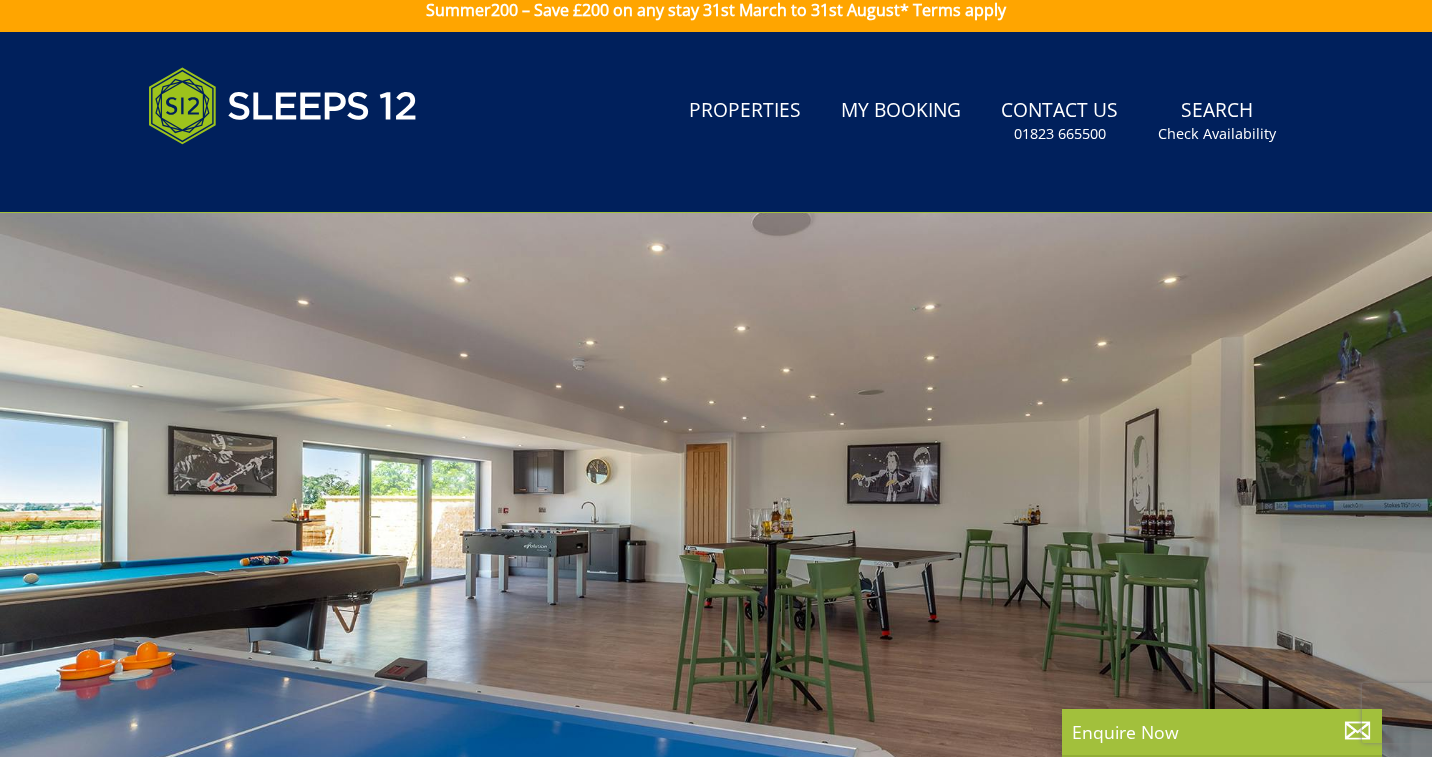 scroll, scrollTop: 35, scrollLeft: 0, axis: vertical 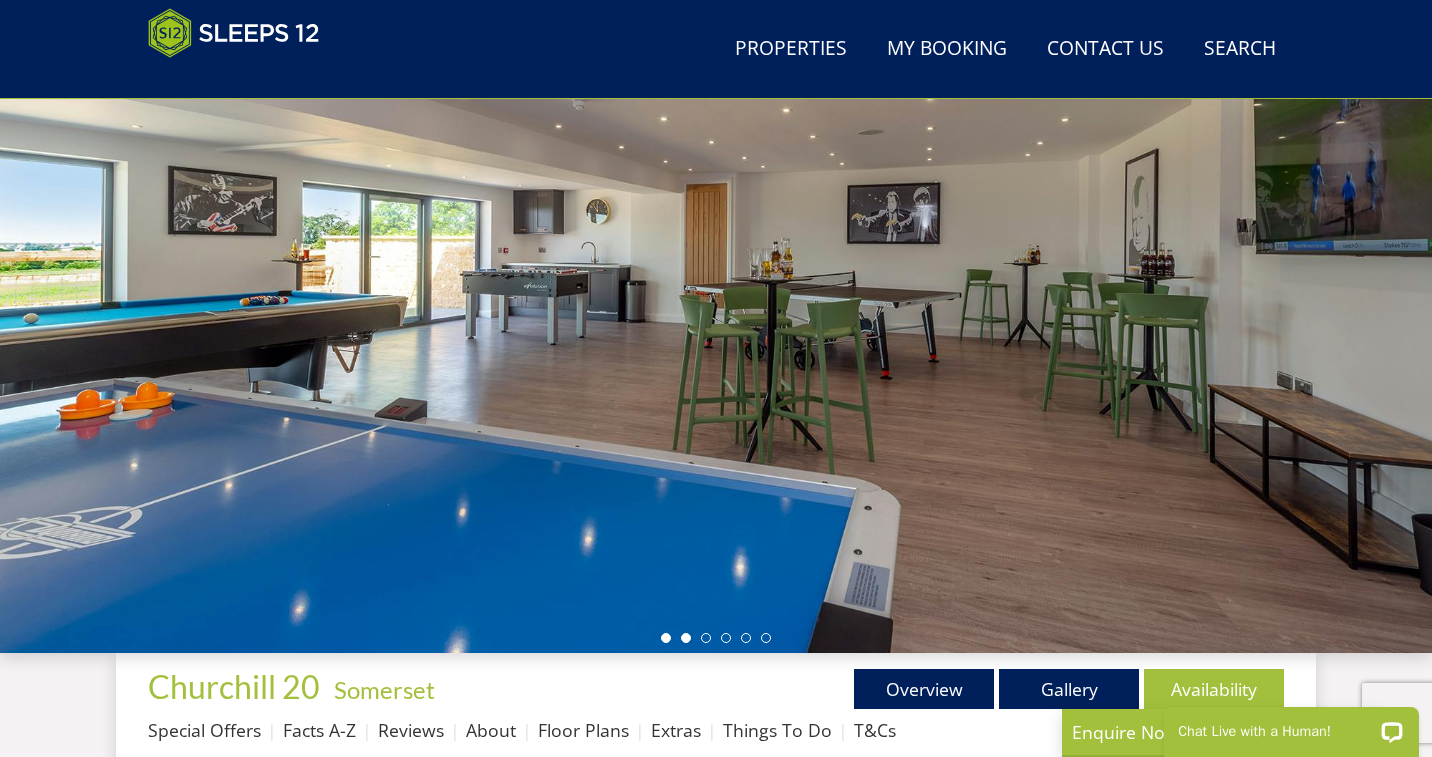 click at bounding box center [686, 638] 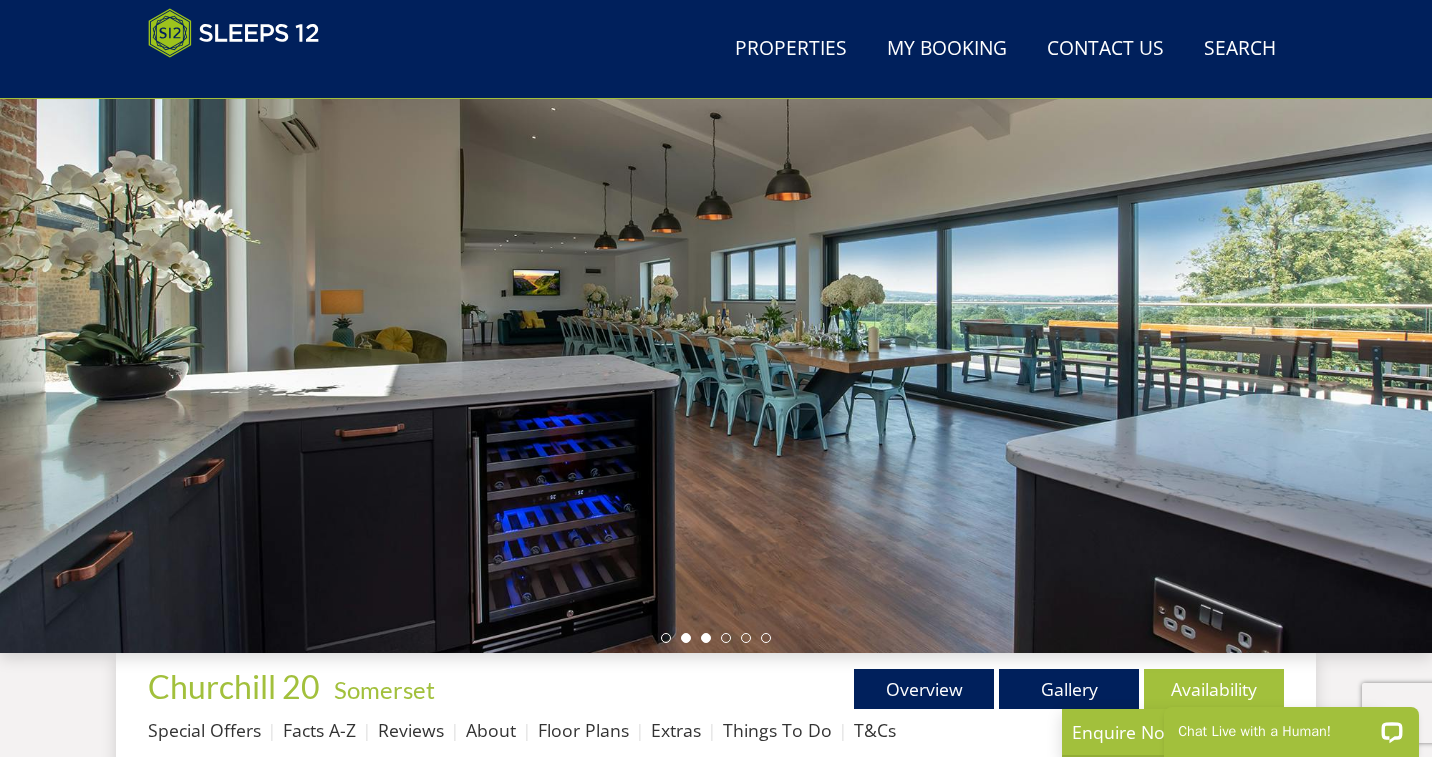 click at bounding box center [706, 638] 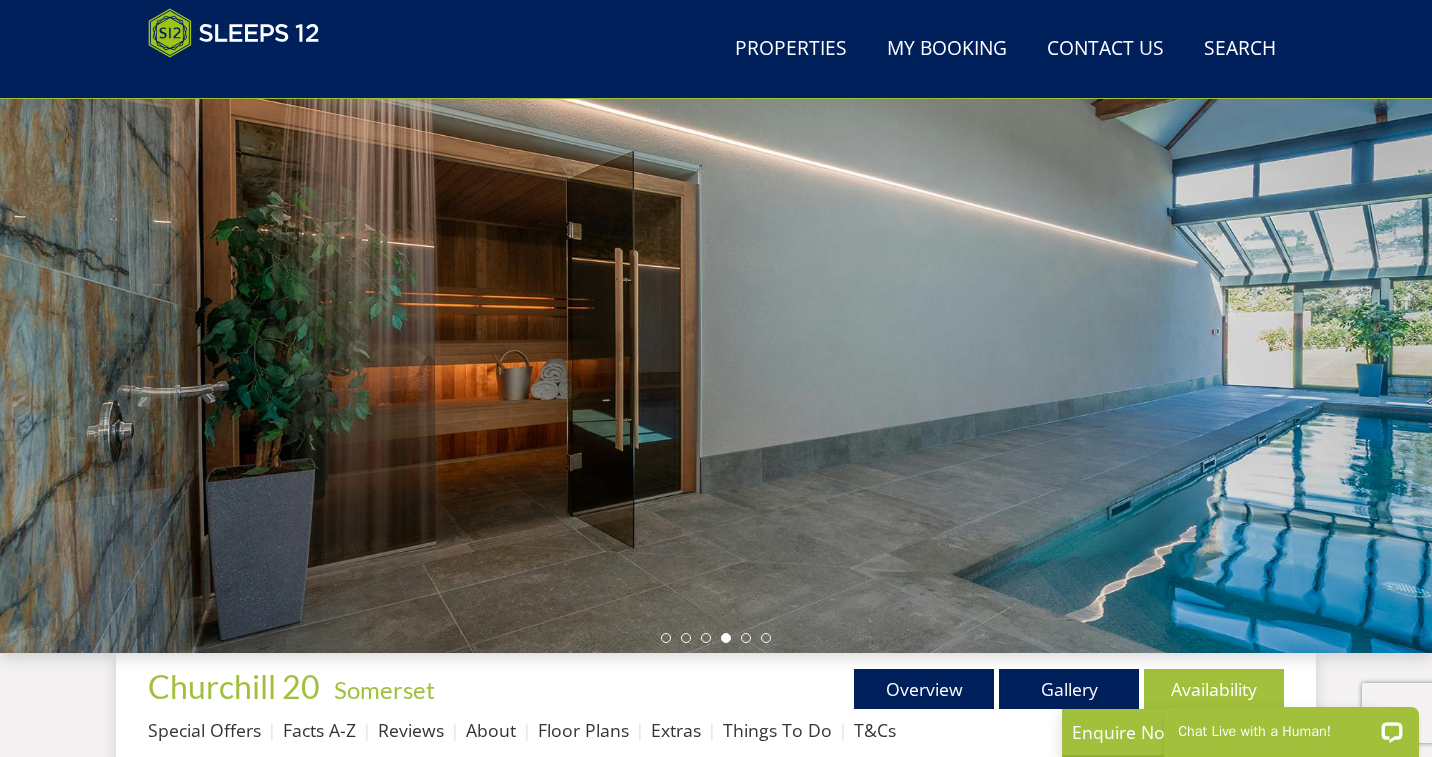 click at bounding box center (726, 638) 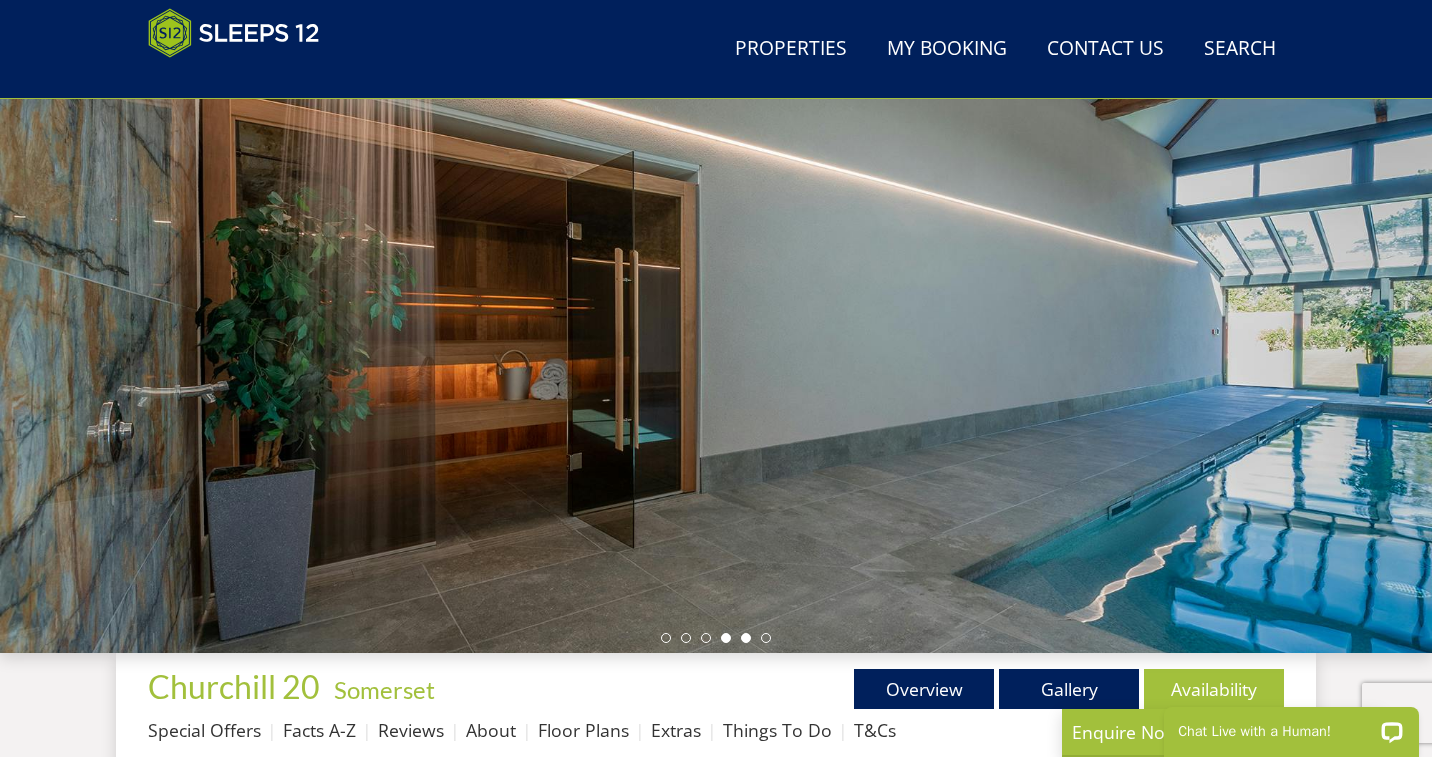 click at bounding box center [746, 638] 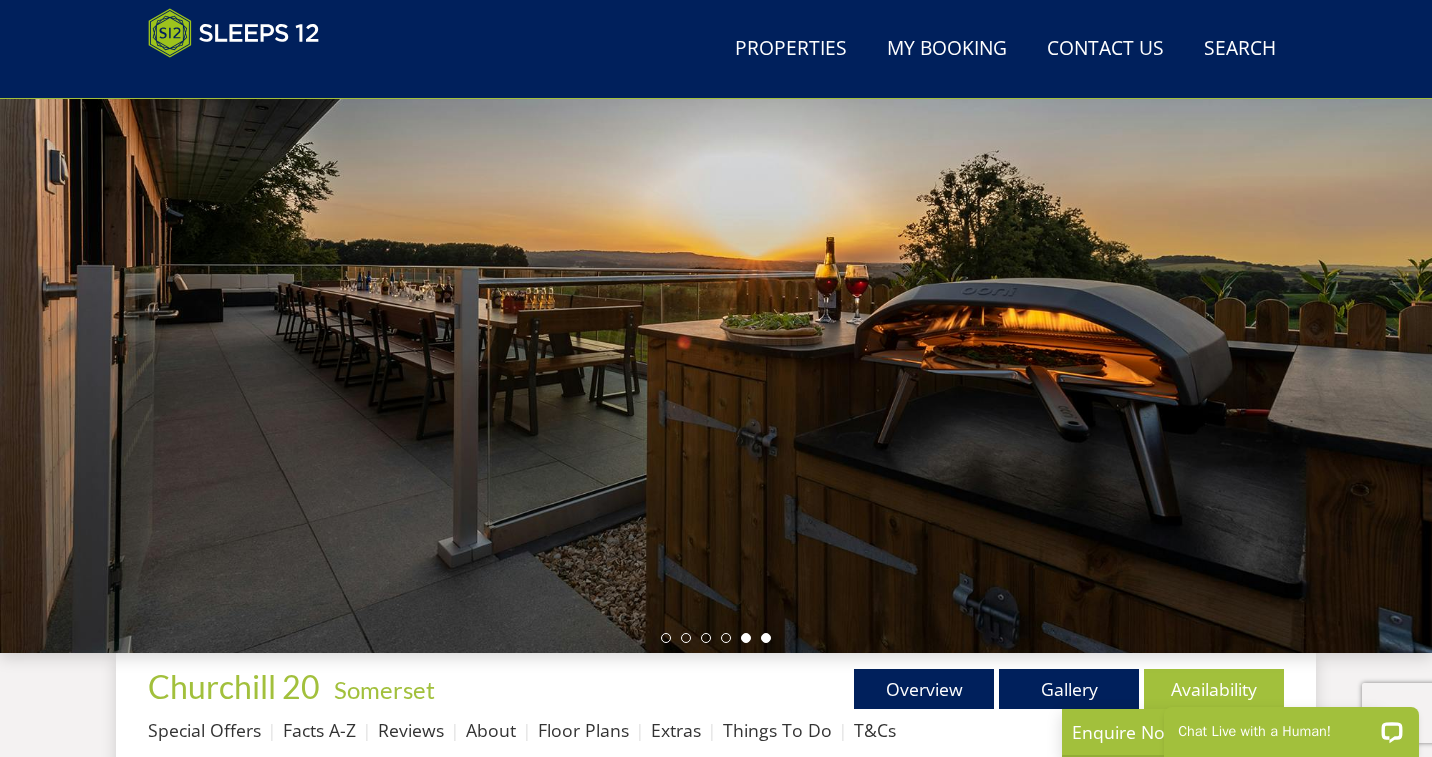 click at bounding box center [766, 638] 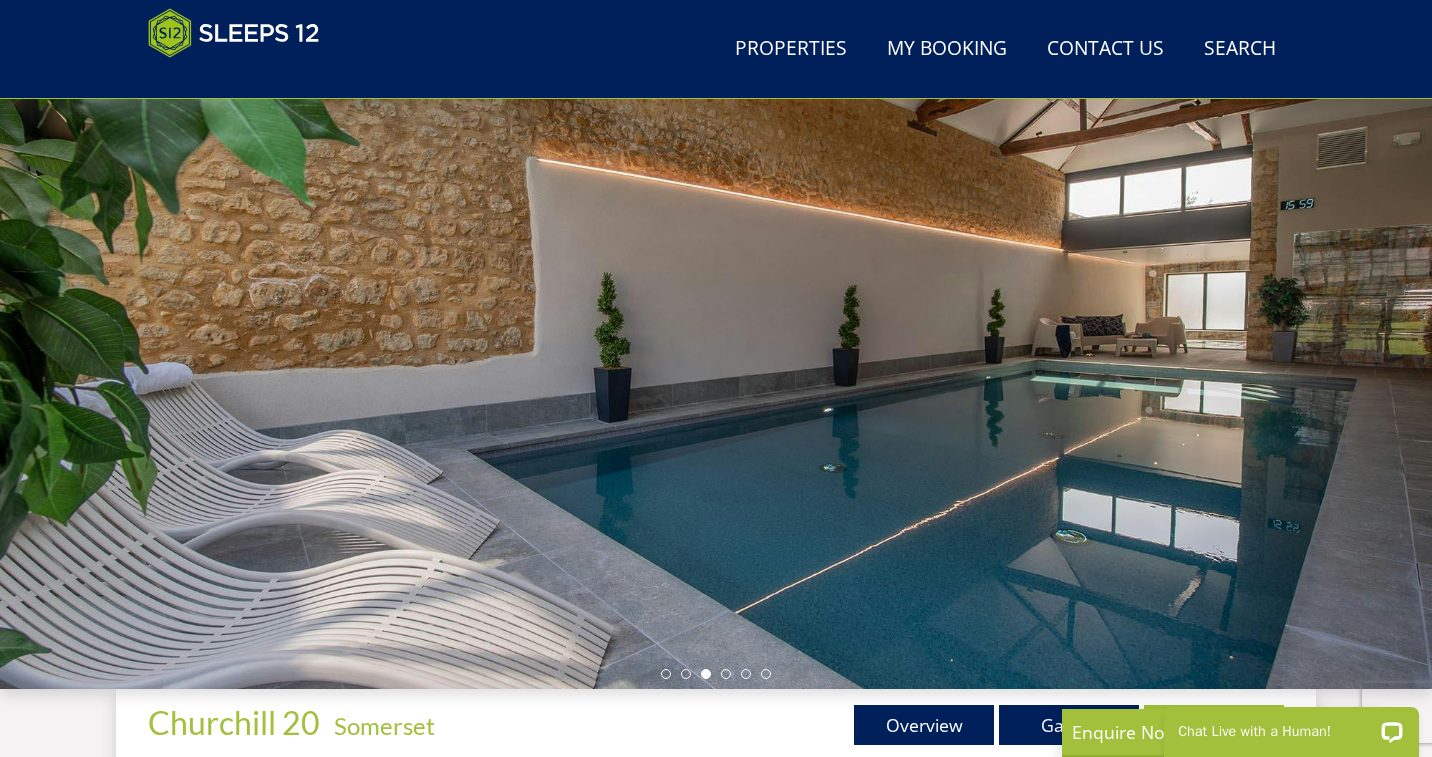 scroll, scrollTop: 0, scrollLeft: 0, axis: both 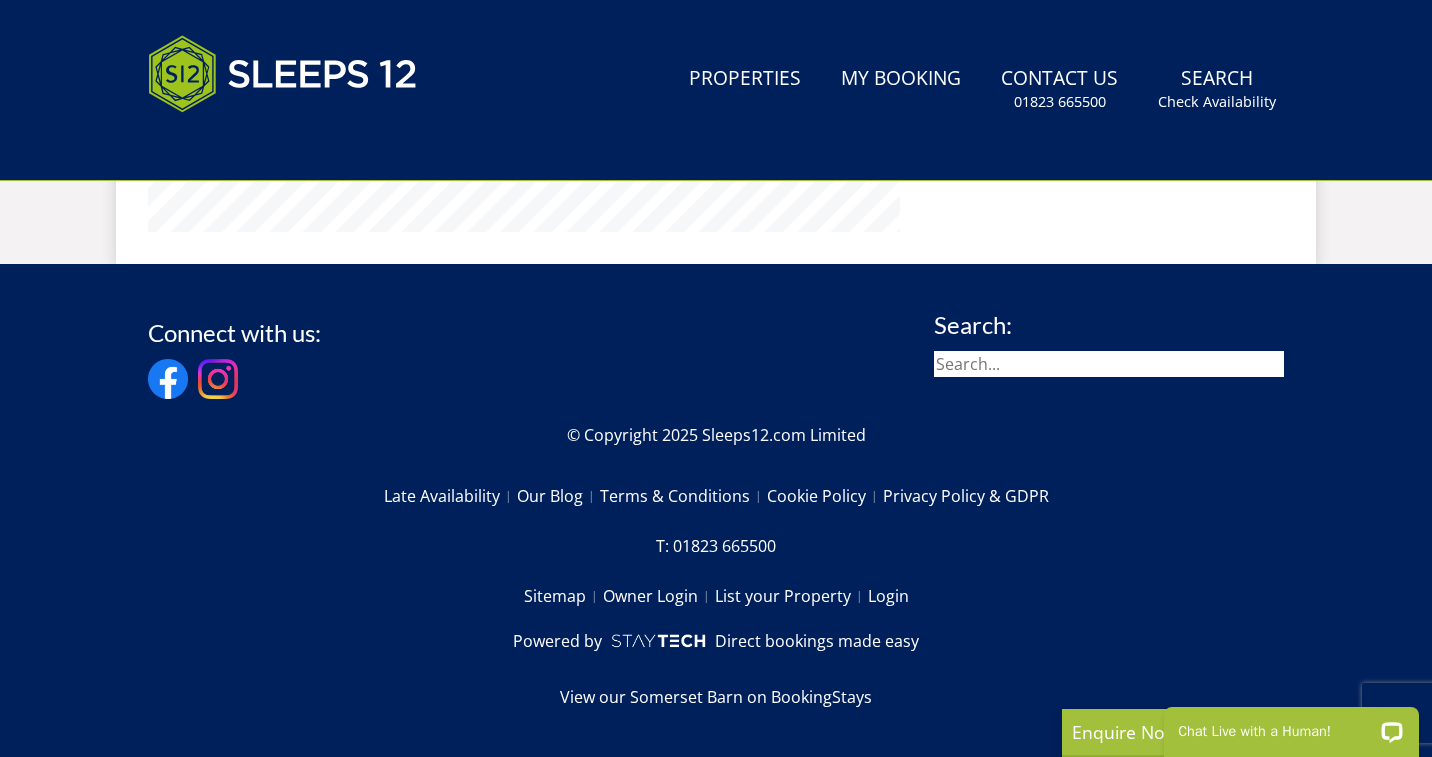 select on "30" 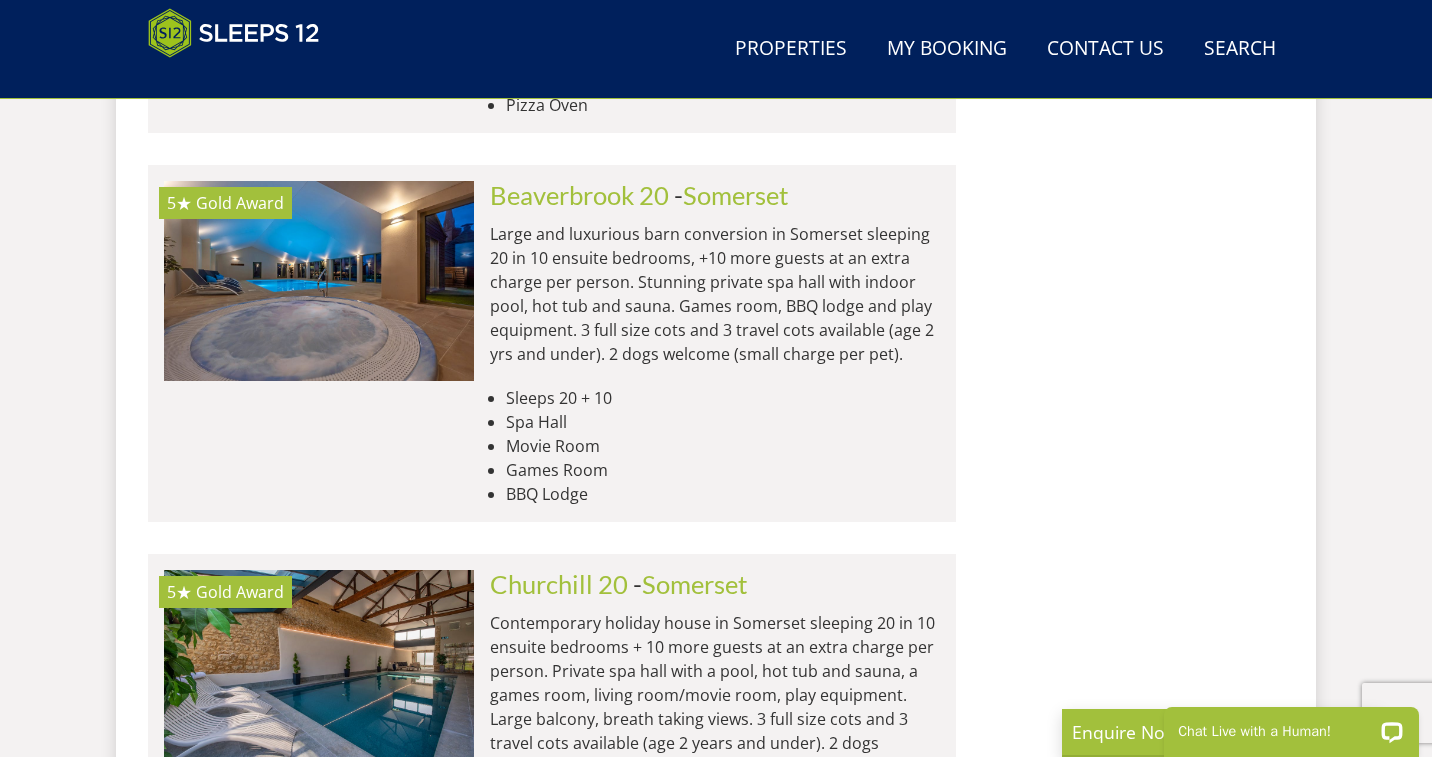 scroll, scrollTop: 0, scrollLeft: 0, axis: both 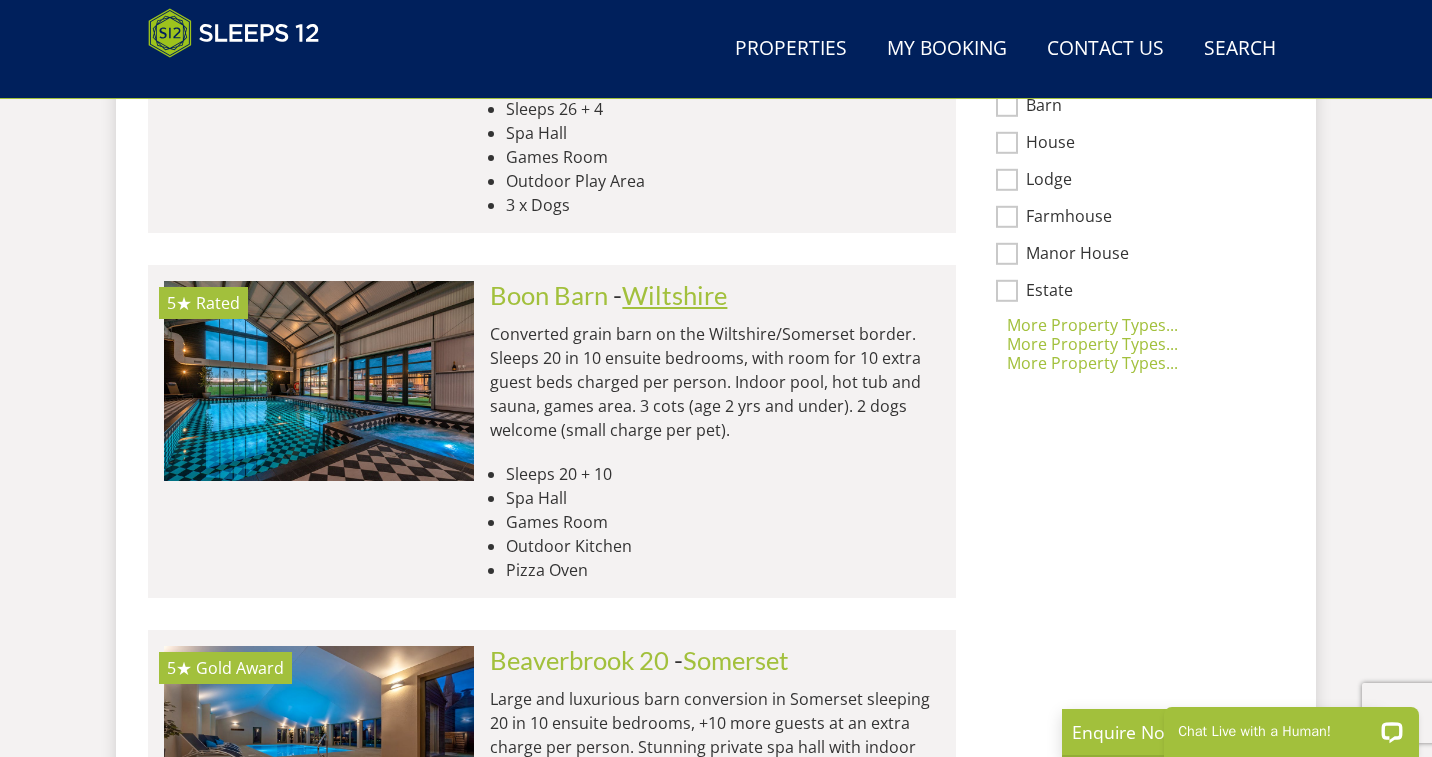 click on "Wiltshire" at bounding box center (674, 295) 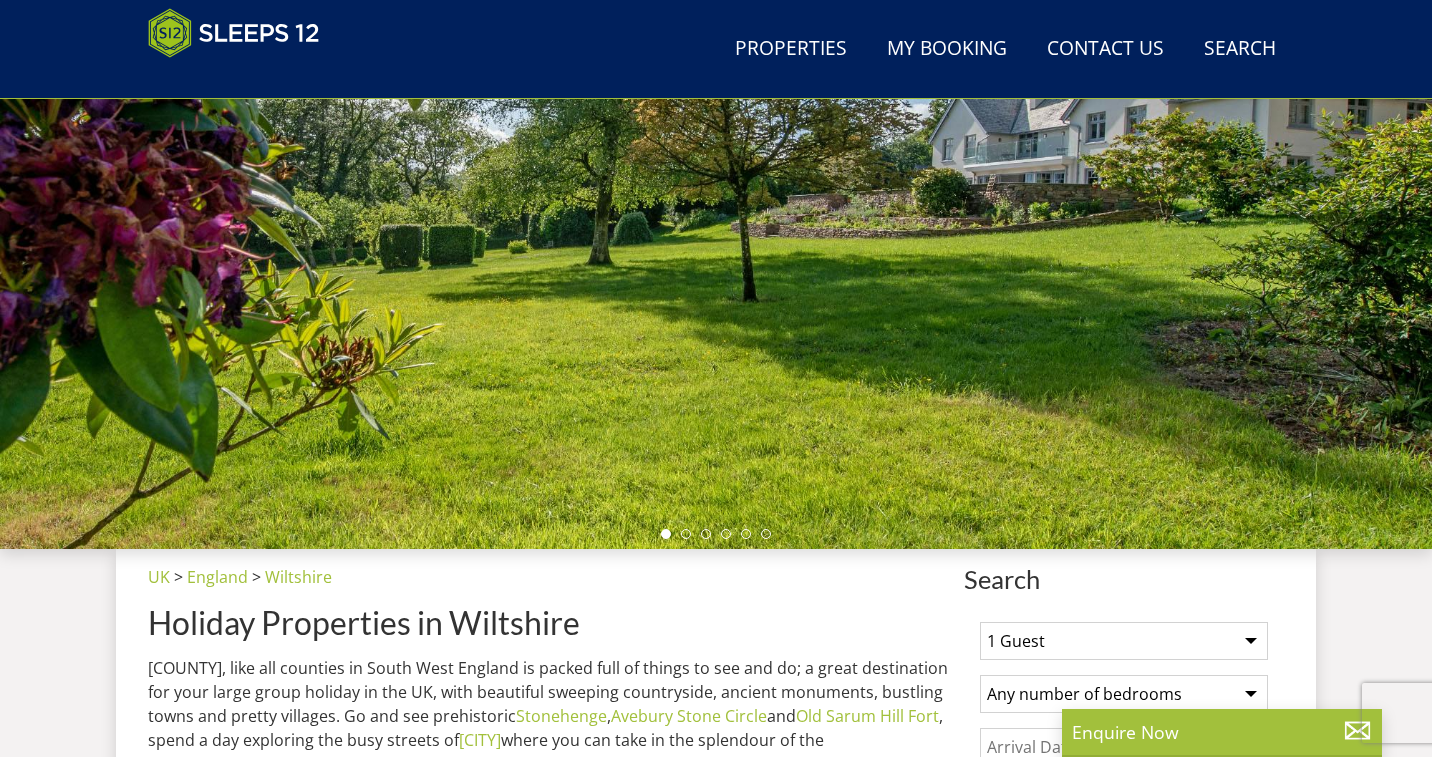 scroll, scrollTop: 230, scrollLeft: 0, axis: vertical 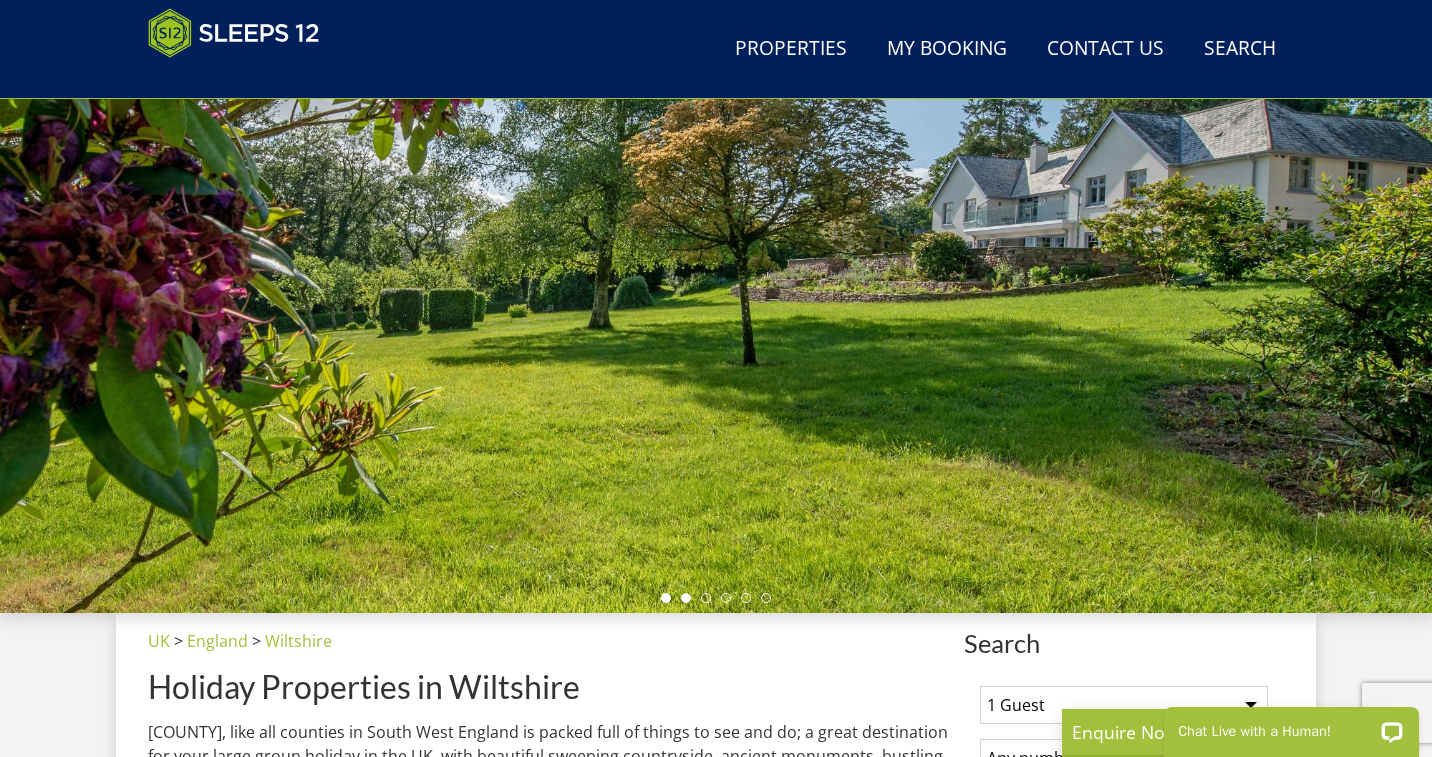 click at bounding box center [686, 598] 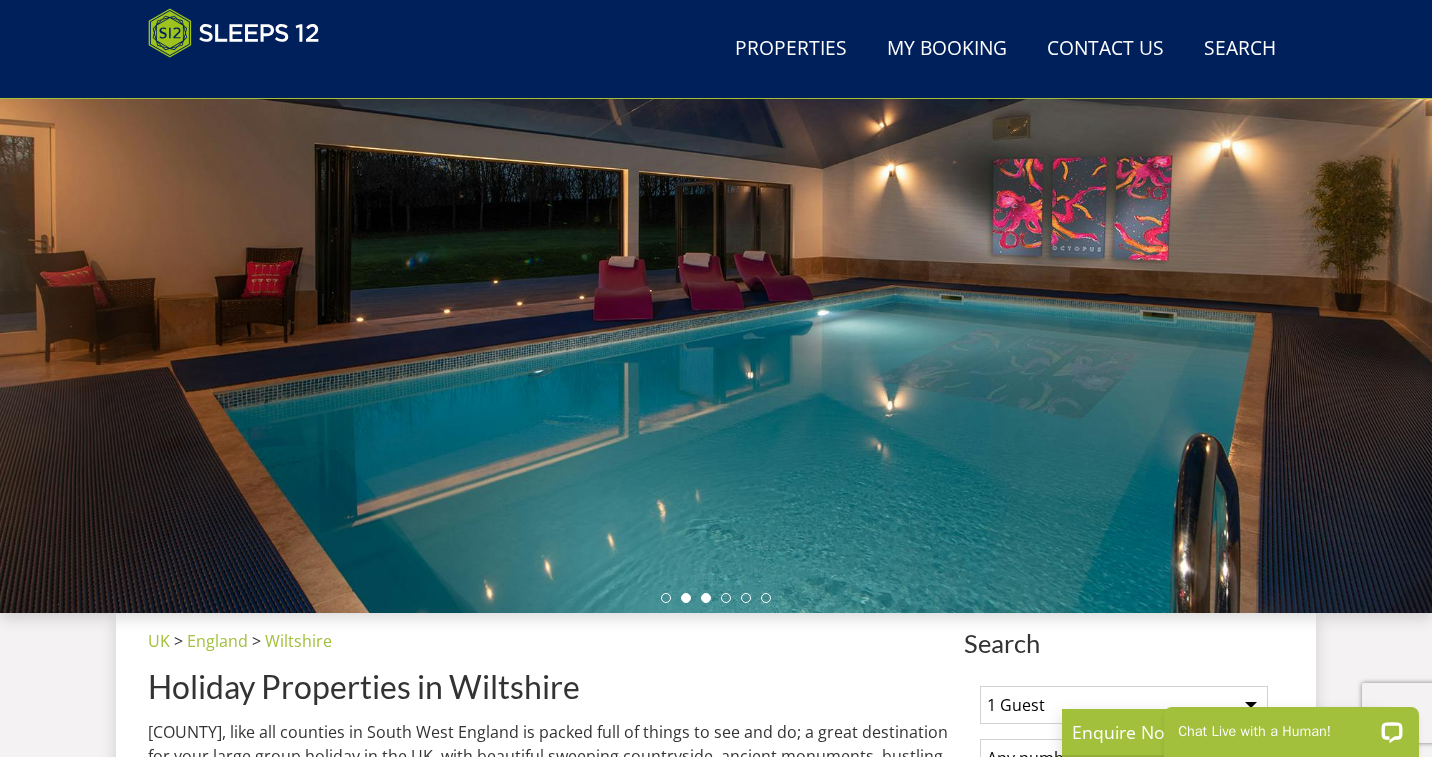 click at bounding box center [706, 598] 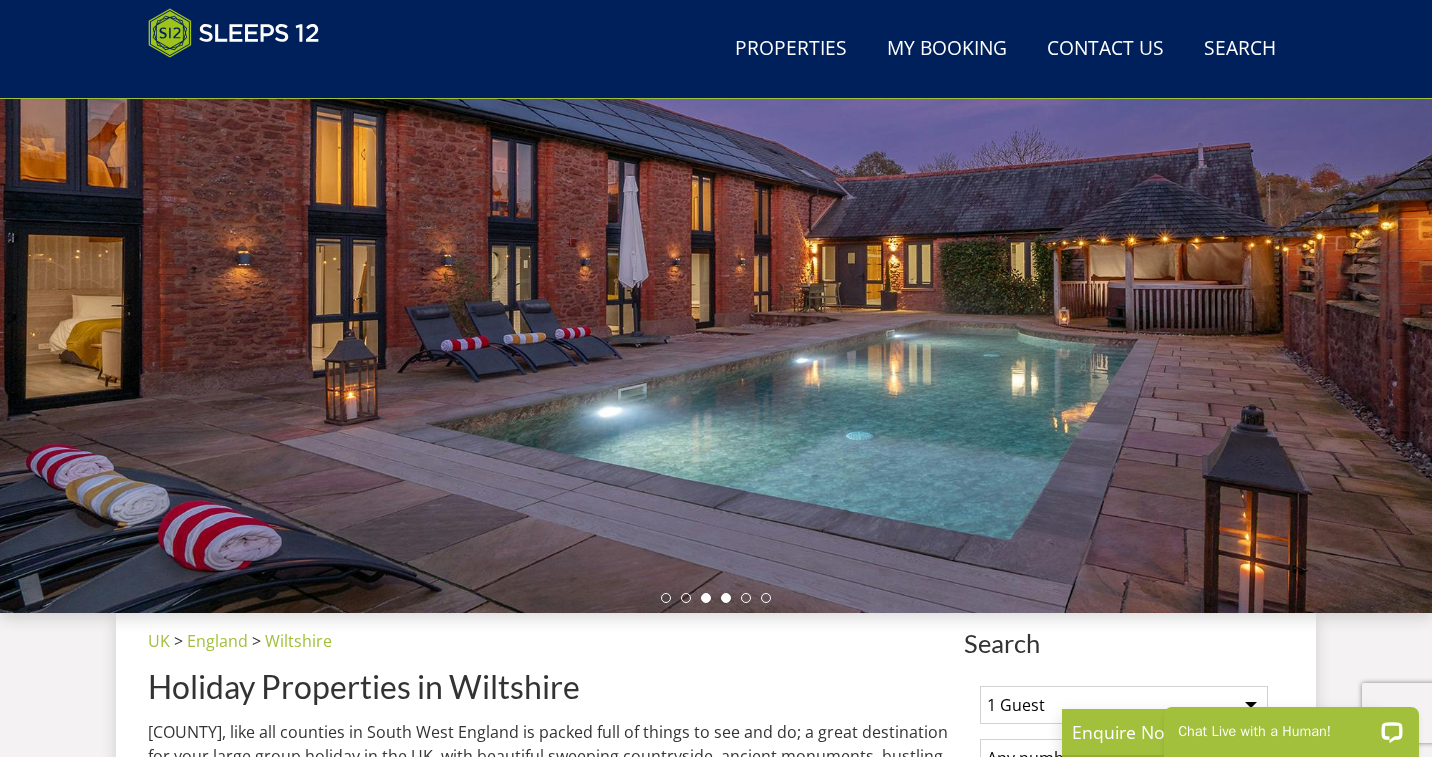 click at bounding box center [726, 598] 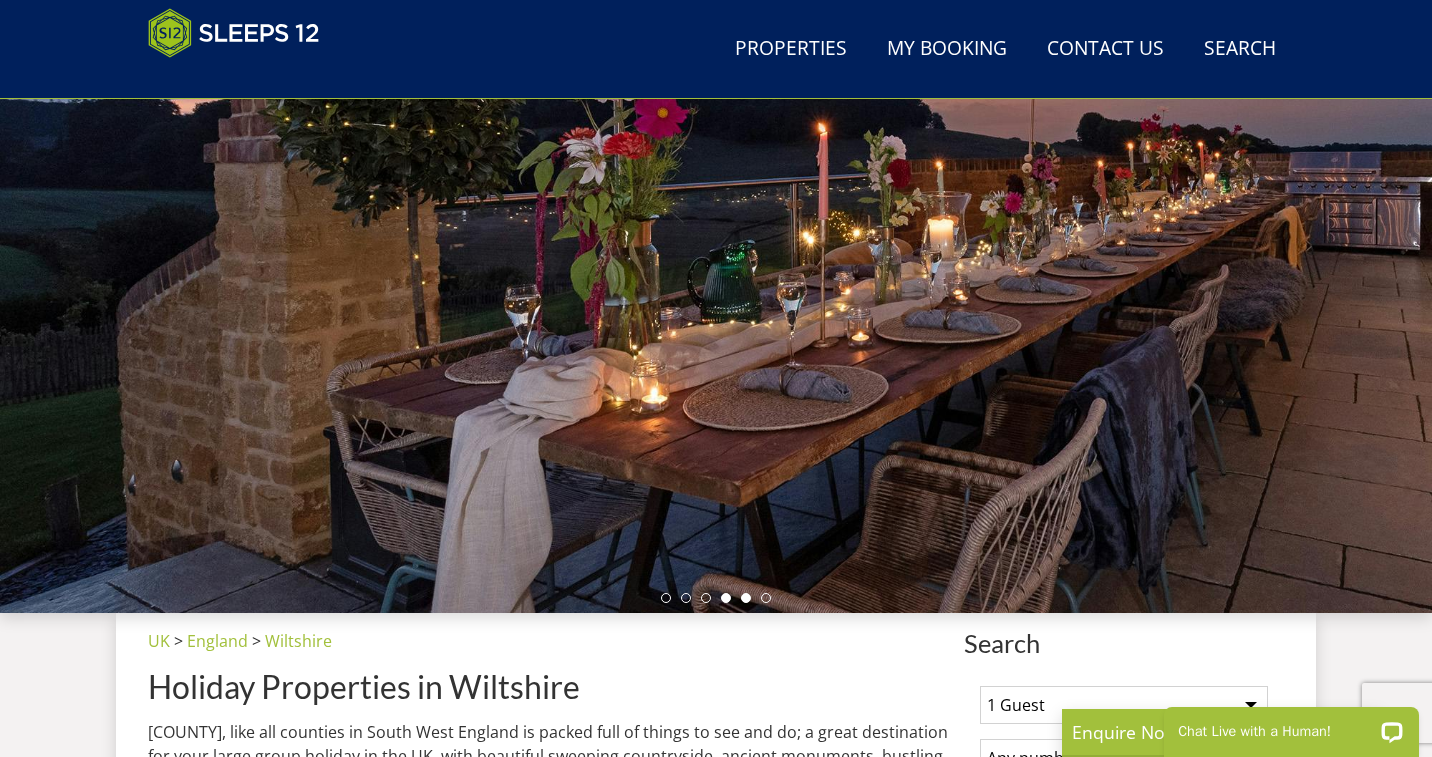 click at bounding box center (746, 598) 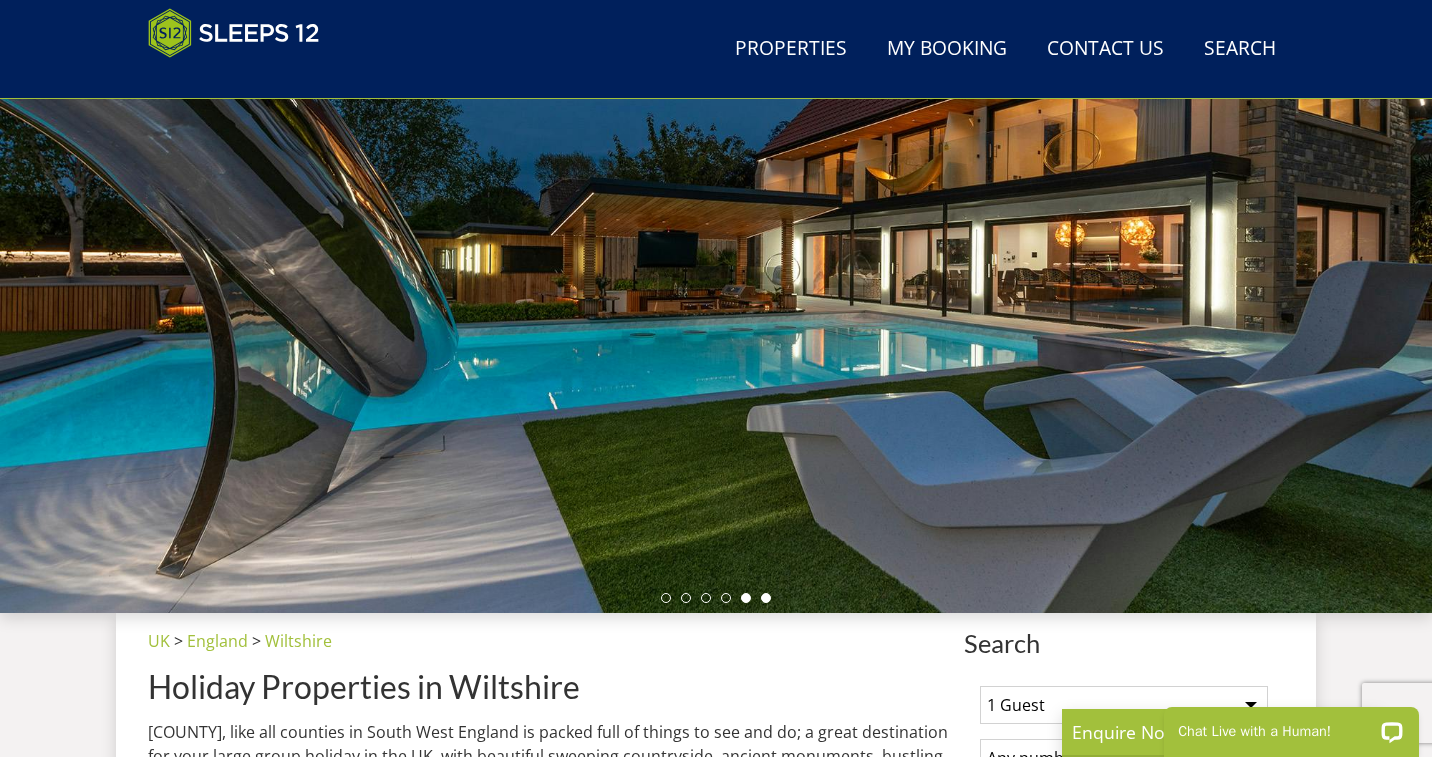 click at bounding box center [766, 598] 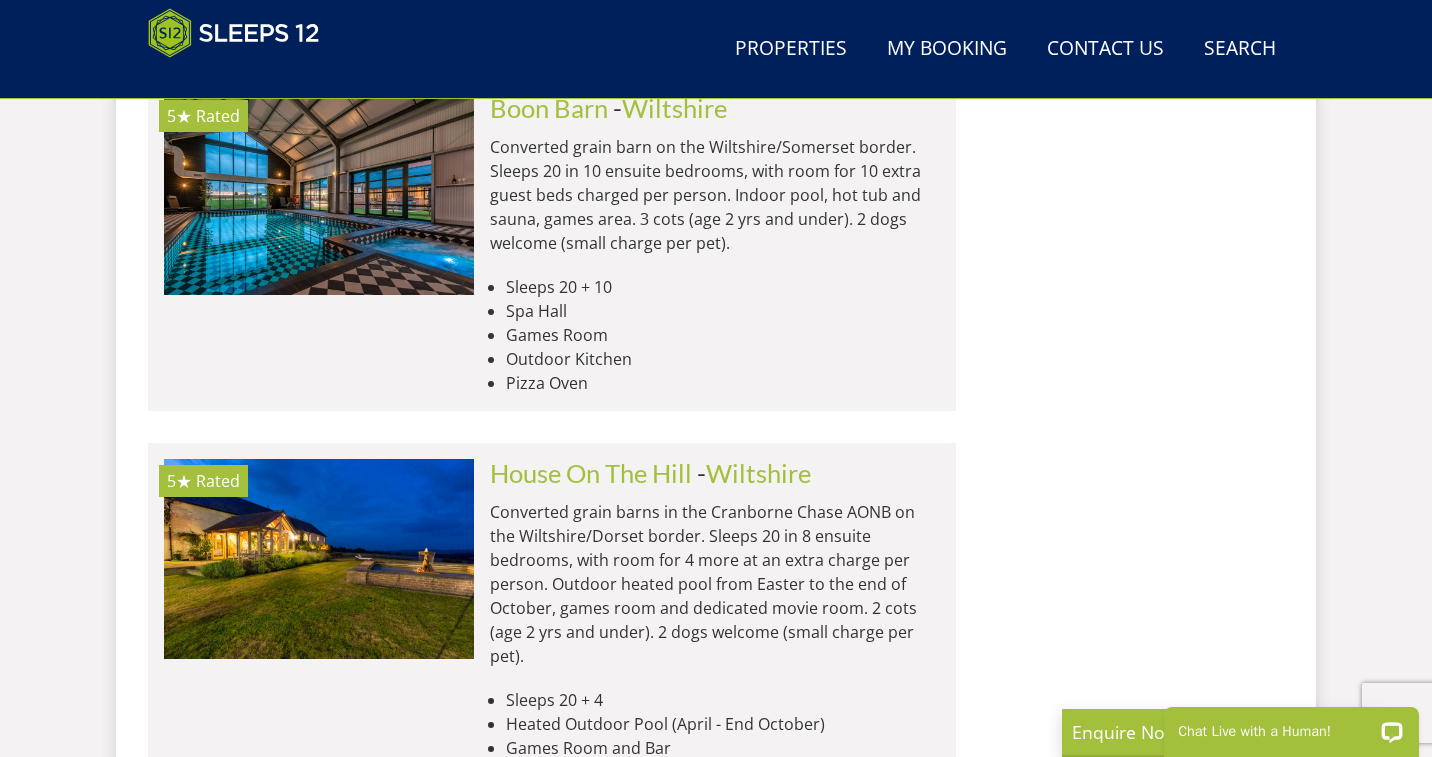 scroll, scrollTop: 1685, scrollLeft: 0, axis: vertical 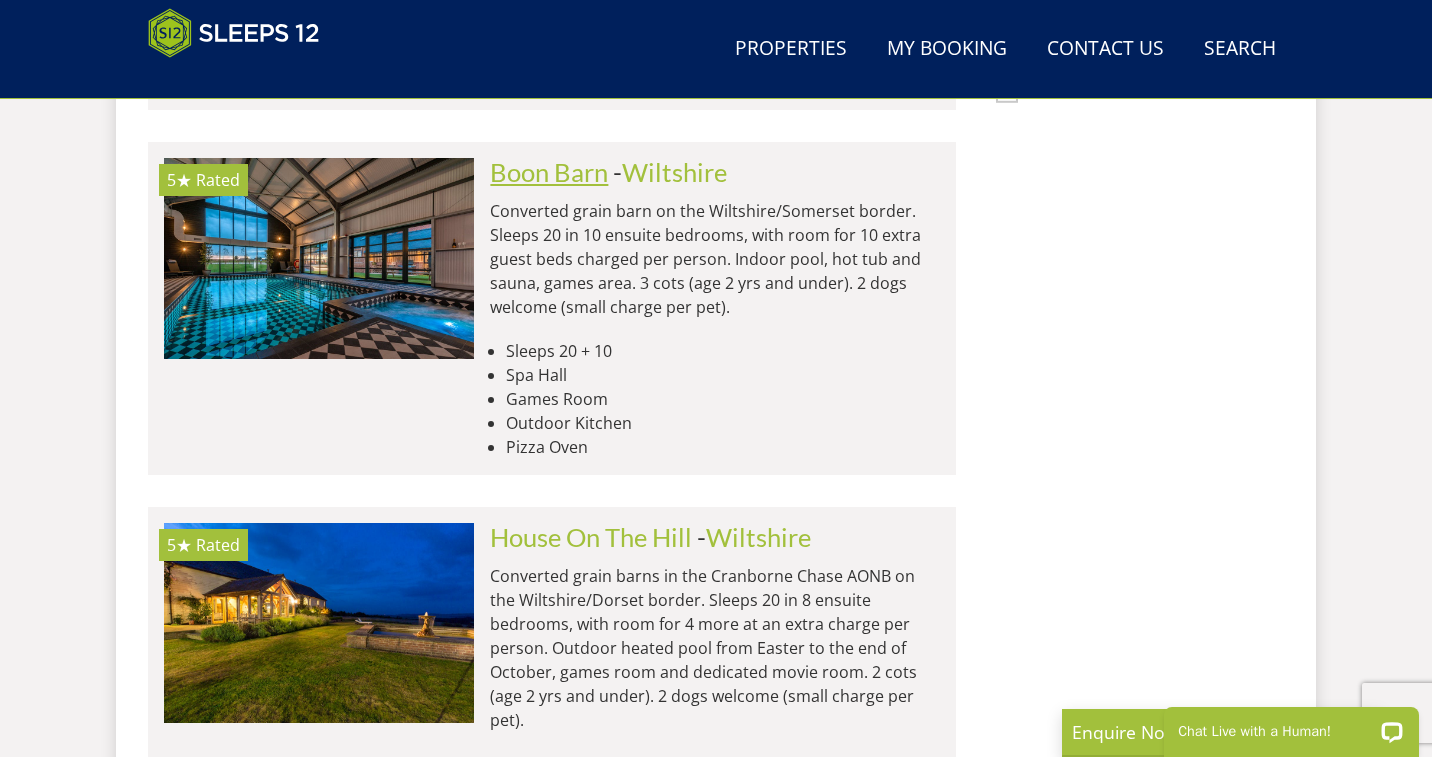 click on "Boon Barn" at bounding box center (549, 172) 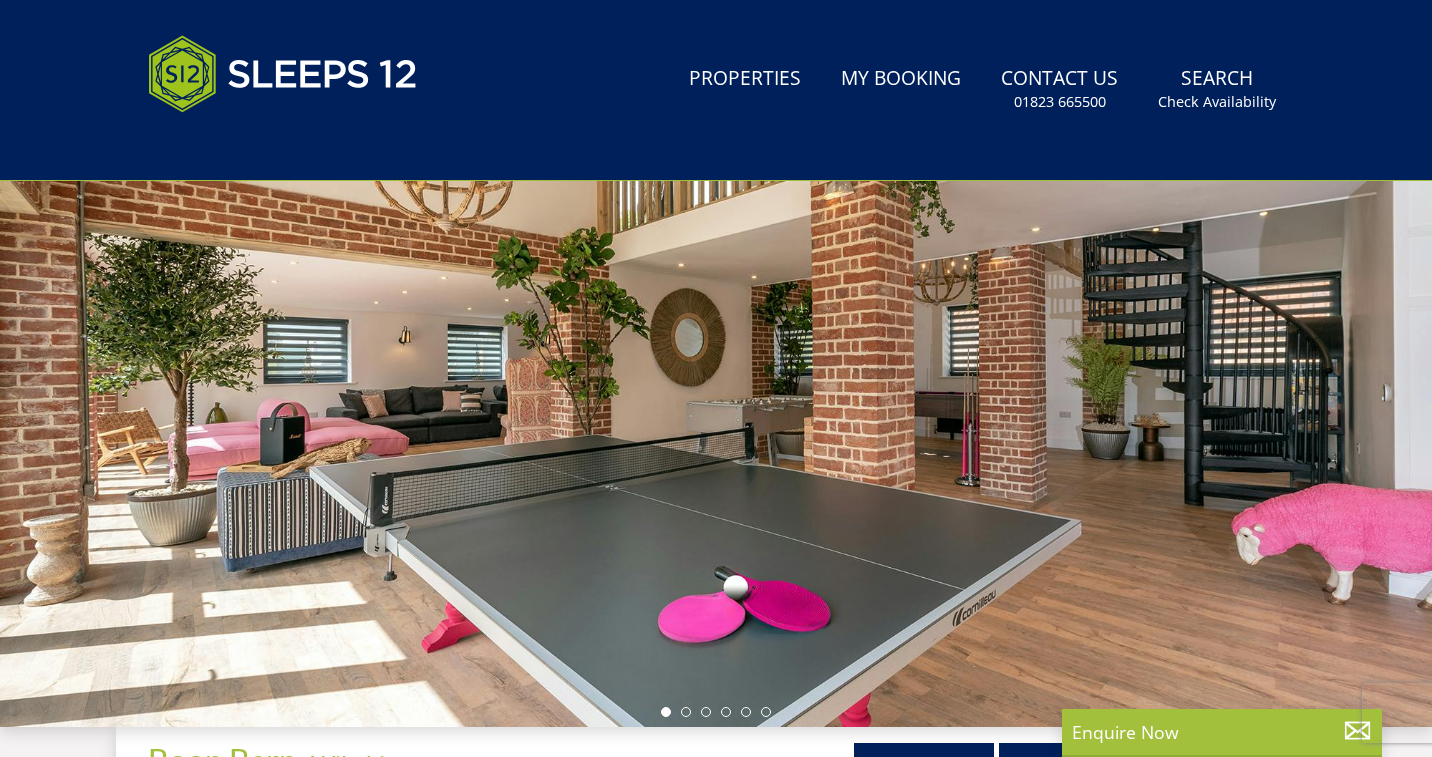scroll, scrollTop: 214, scrollLeft: 0, axis: vertical 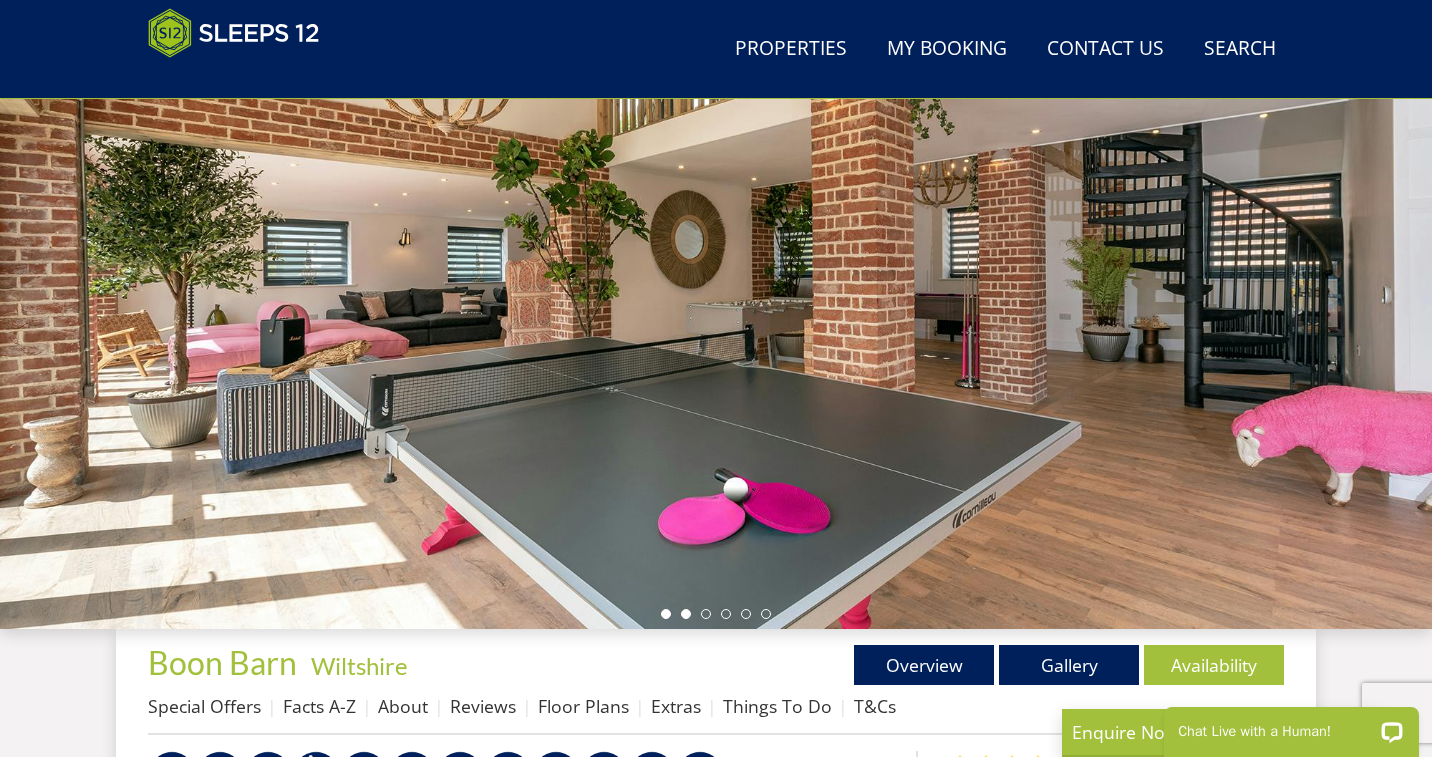 click at bounding box center (686, 614) 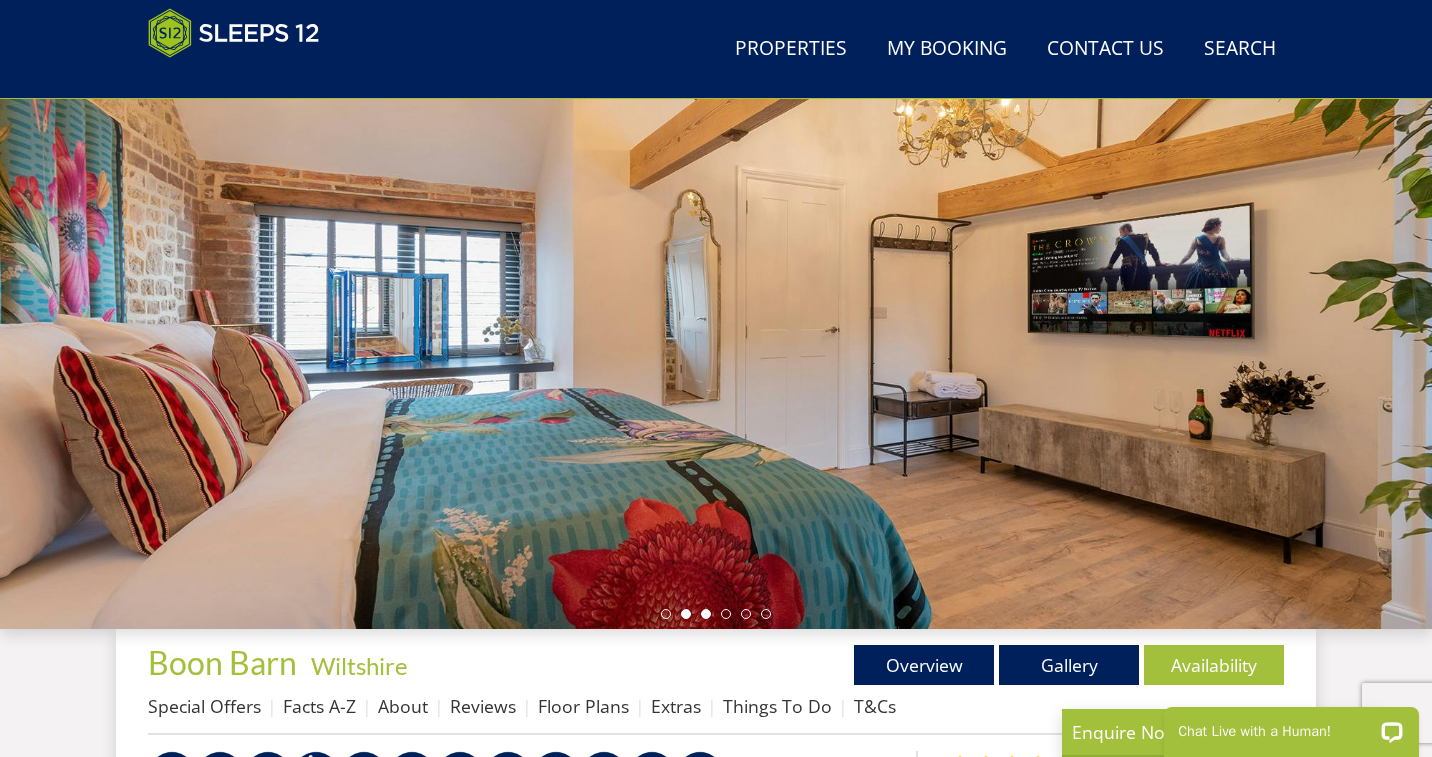 click at bounding box center [706, 614] 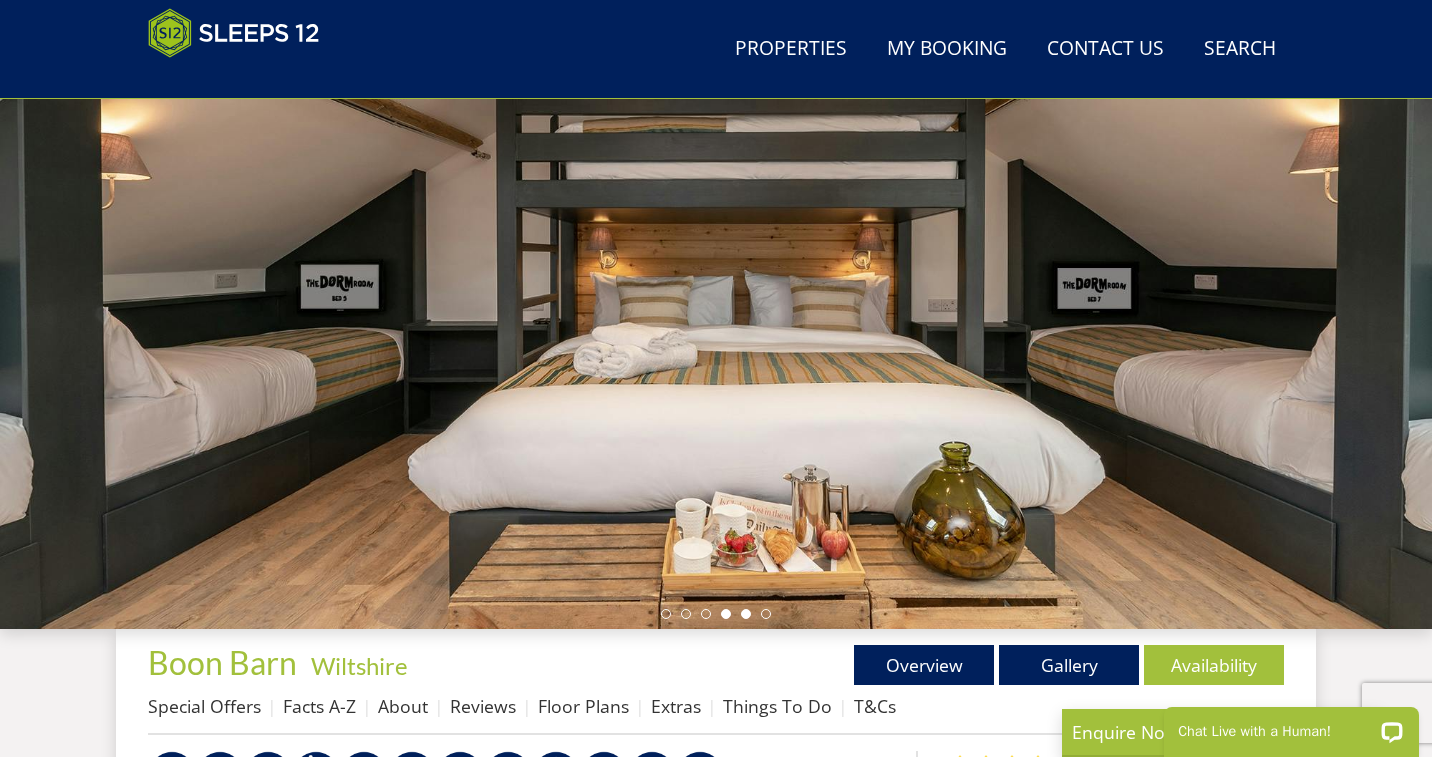 click at bounding box center (746, 614) 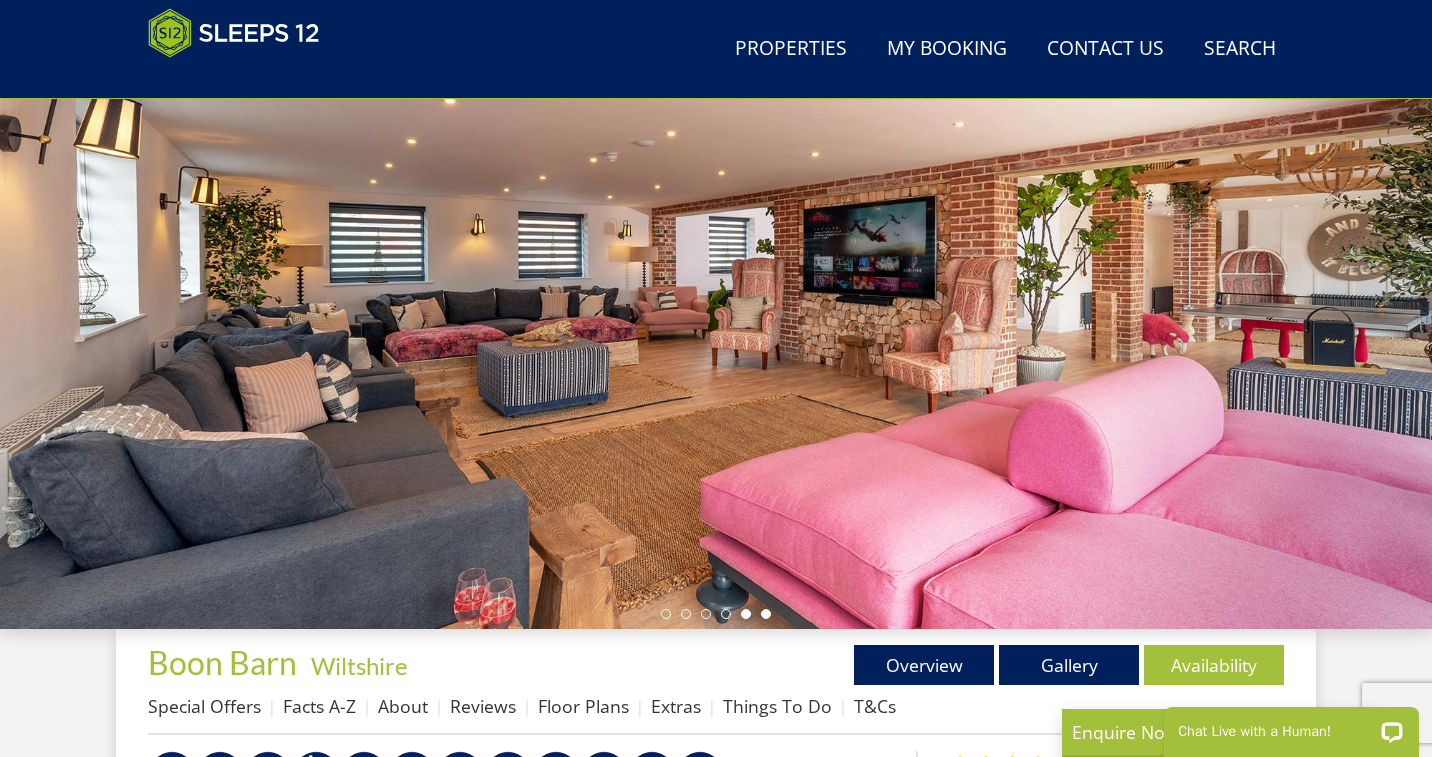 click at bounding box center (766, 614) 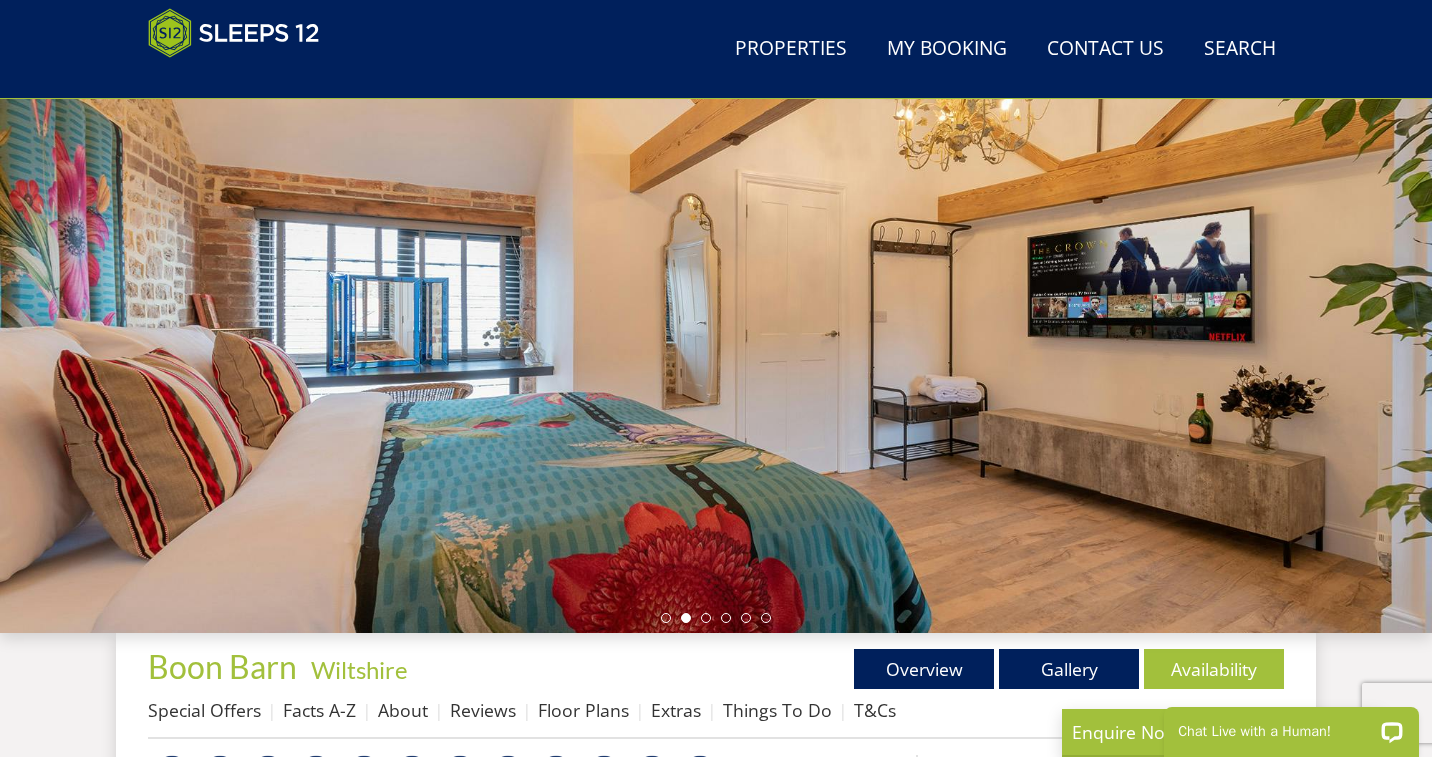 scroll, scrollTop: 207, scrollLeft: 0, axis: vertical 